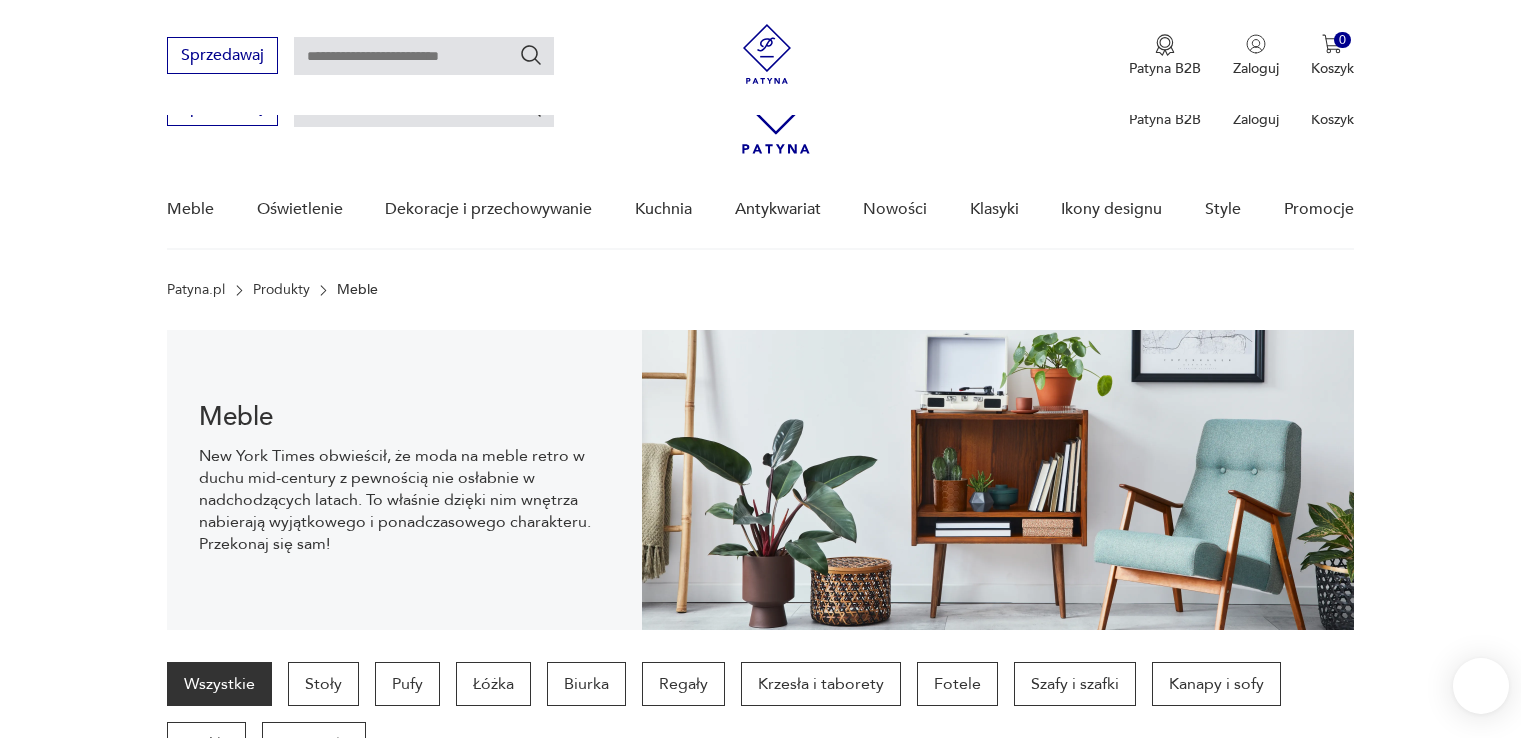scroll, scrollTop: 529, scrollLeft: 0, axis: vertical 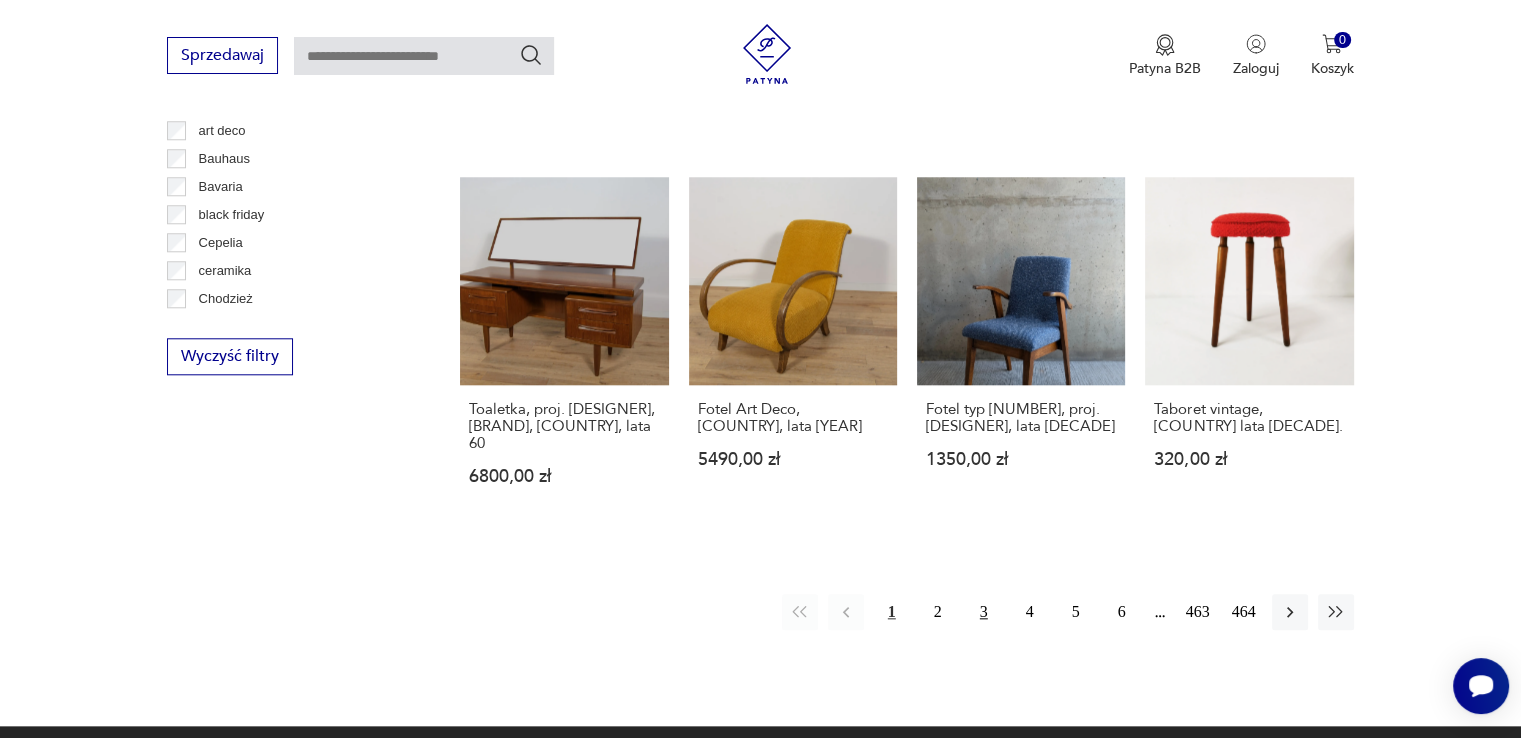 click on "3" at bounding box center [984, 612] 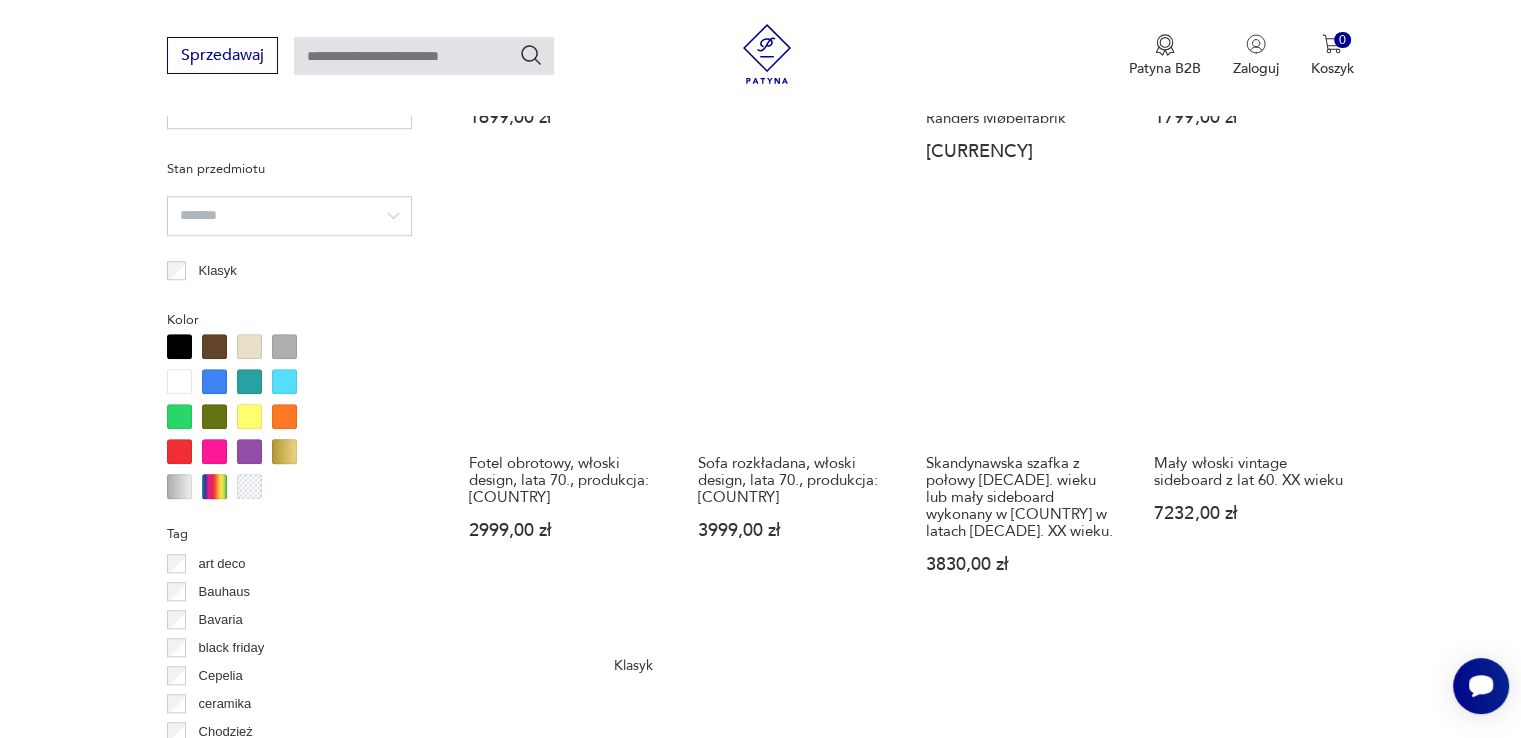 scroll, scrollTop: 1530, scrollLeft: 0, axis: vertical 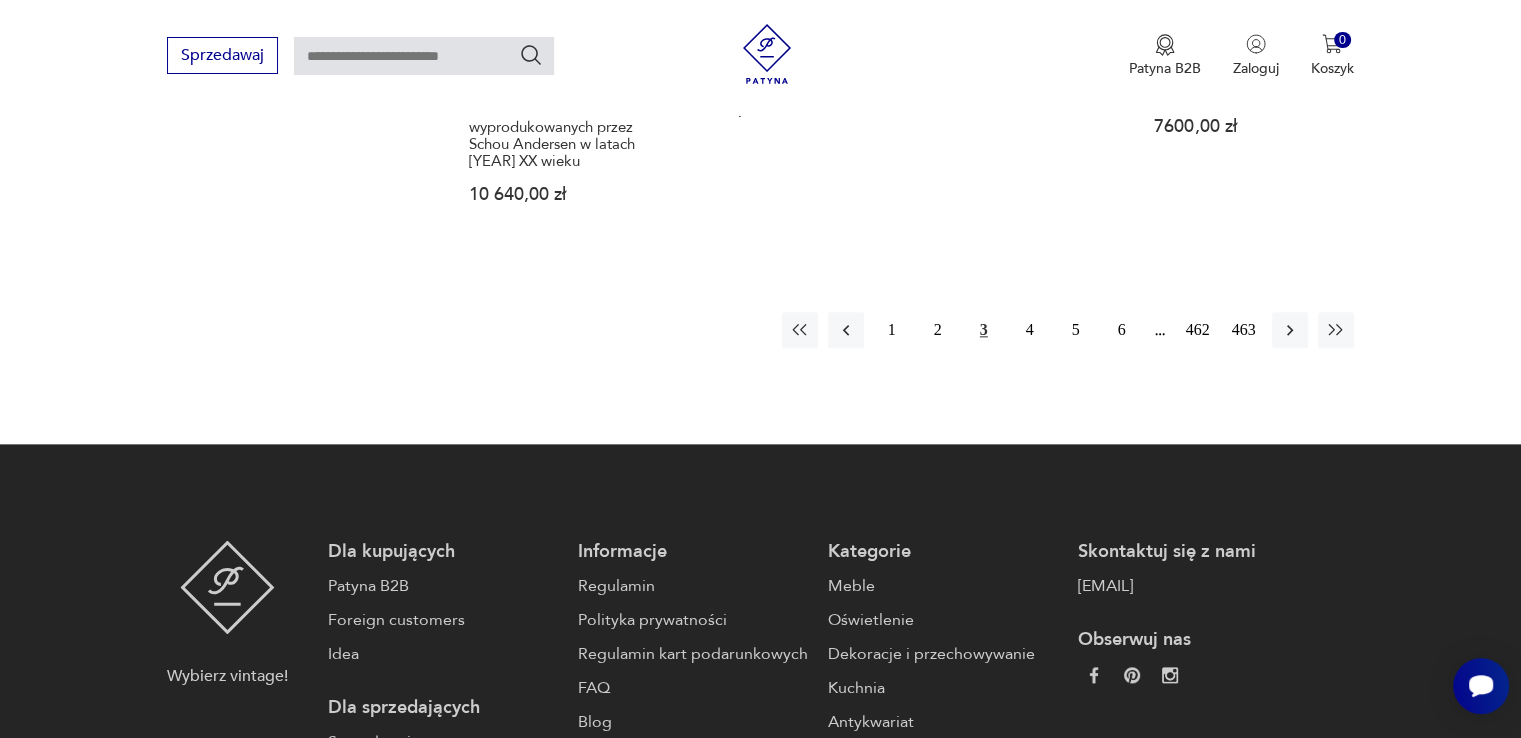 drag, startPoint x: 1068, startPoint y: 306, endPoint x: 1047, endPoint y: 207, distance: 101.20277 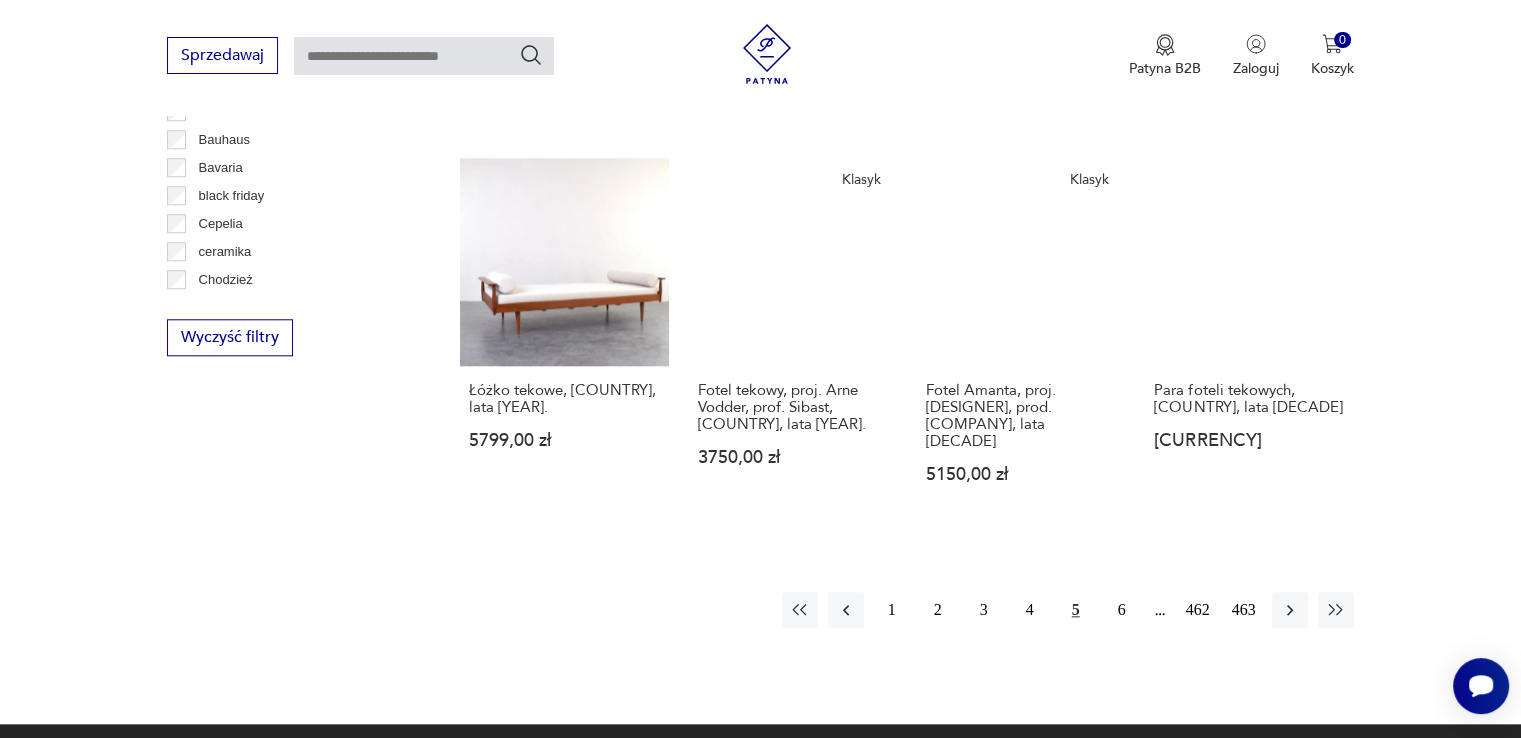 scroll, scrollTop: 2130, scrollLeft: 0, axis: vertical 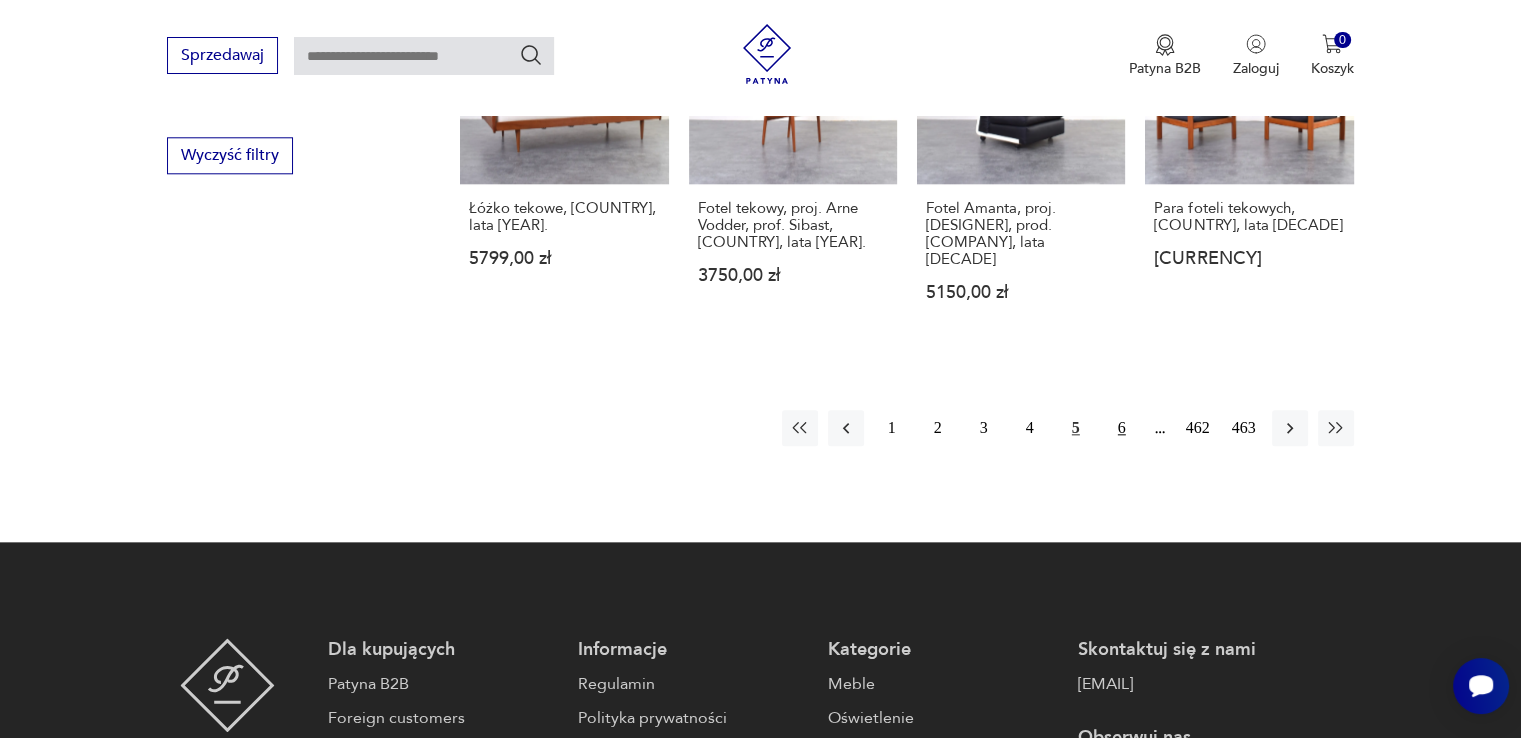 click on "6" at bounding box center [1122, 428] 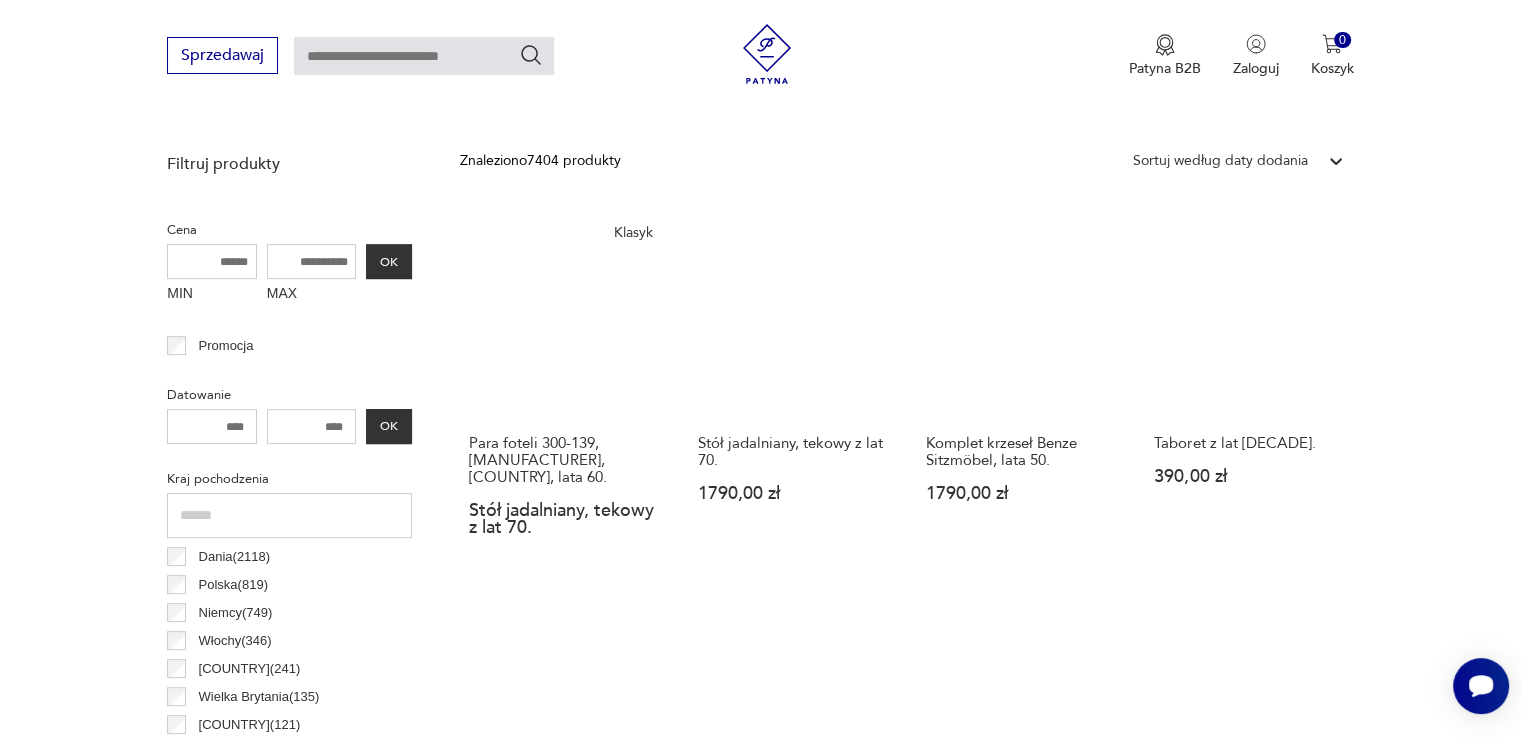 scroll, scrollTop: 730, scrollLeft: 0, axis: vertical 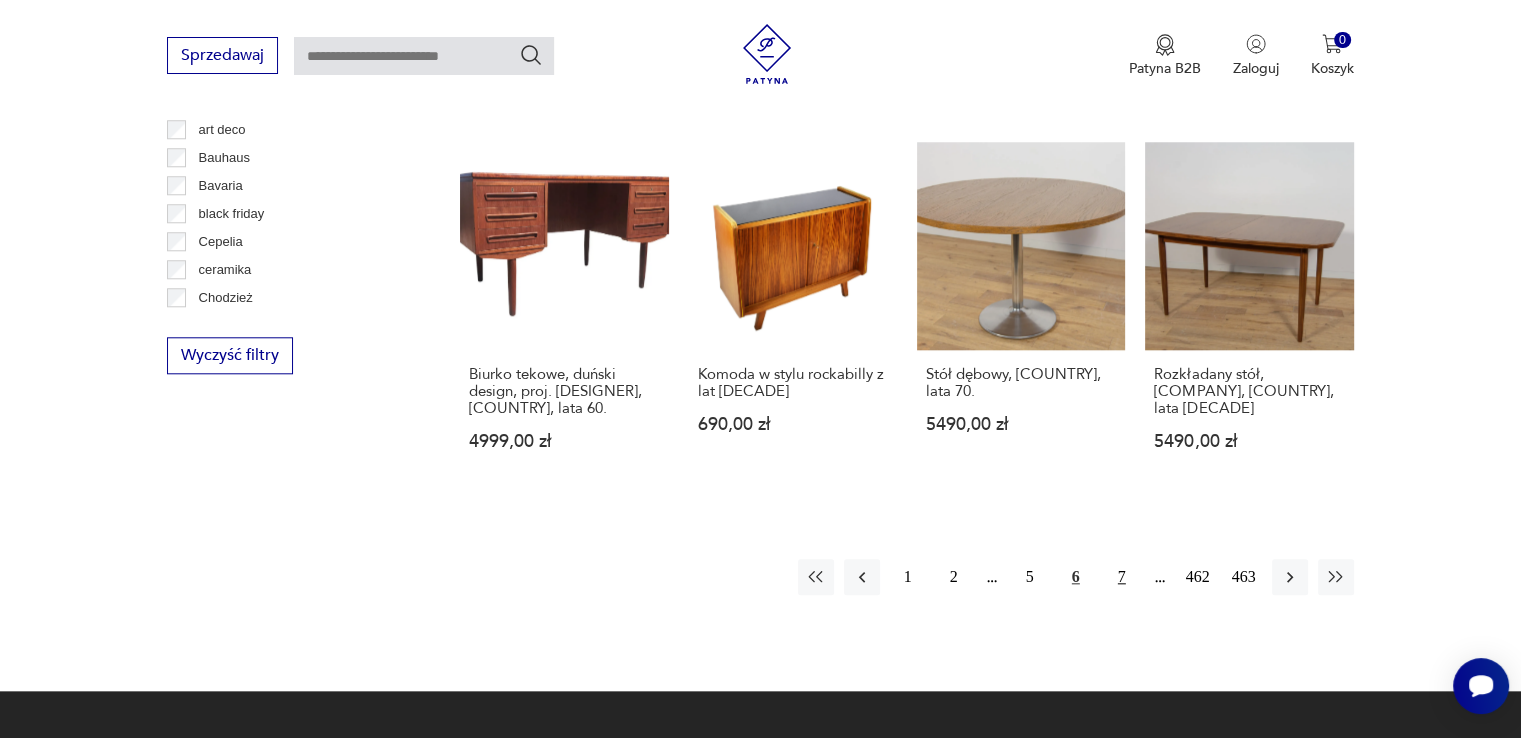 click on "7" at bounding box center [1122, 577] 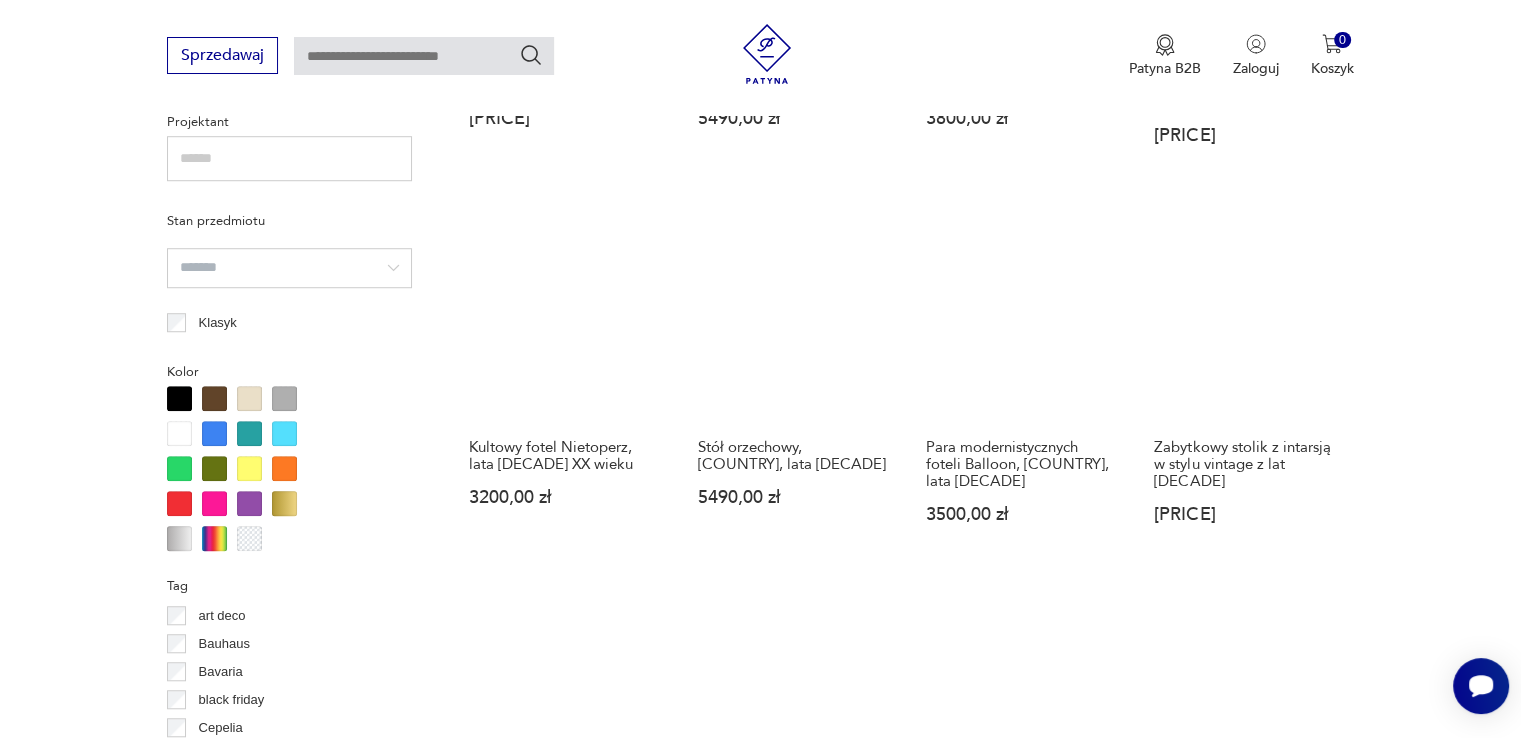 scroll, scrollTop: 1630, scrollLeft: 0, axis: vertical 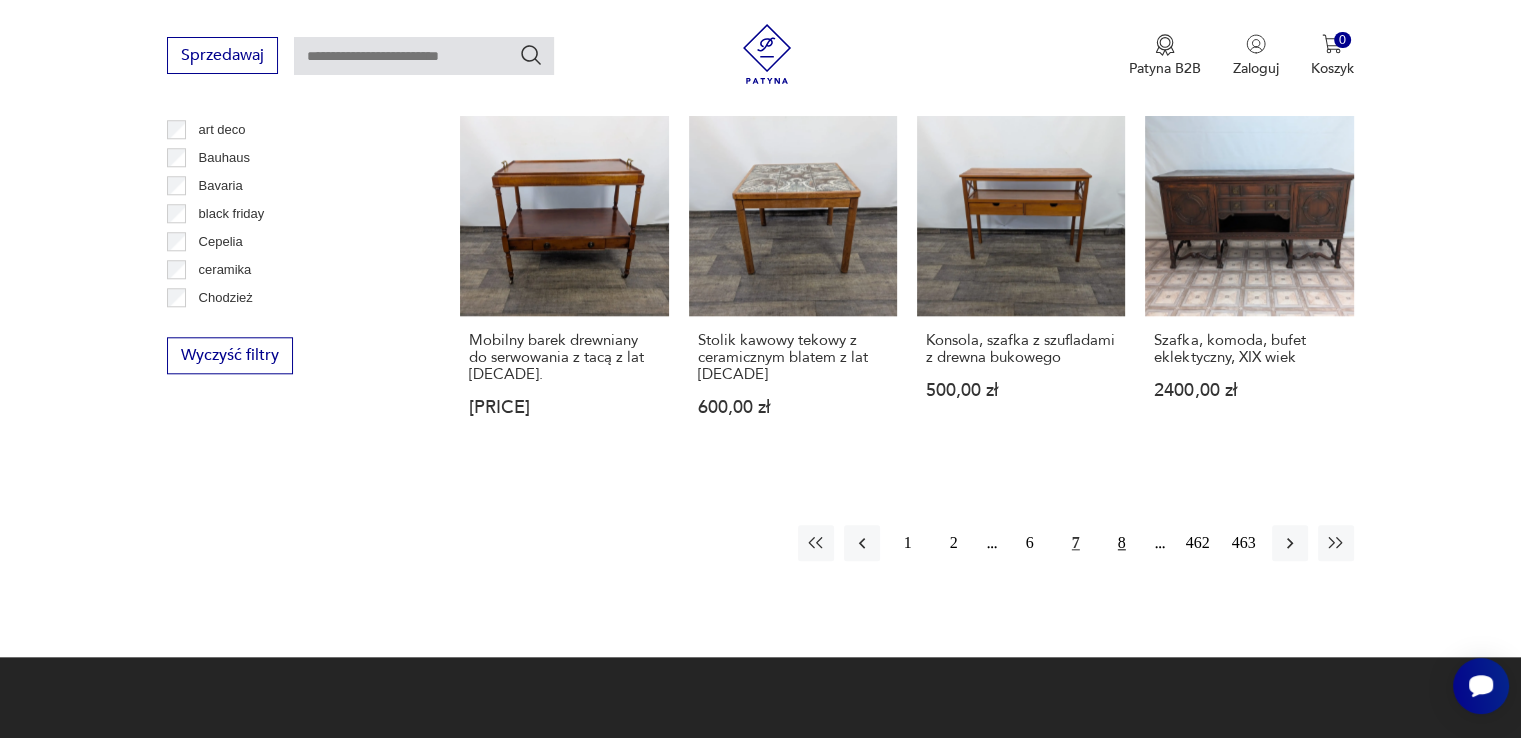 click on "8" at bounding box center [1122, 543] 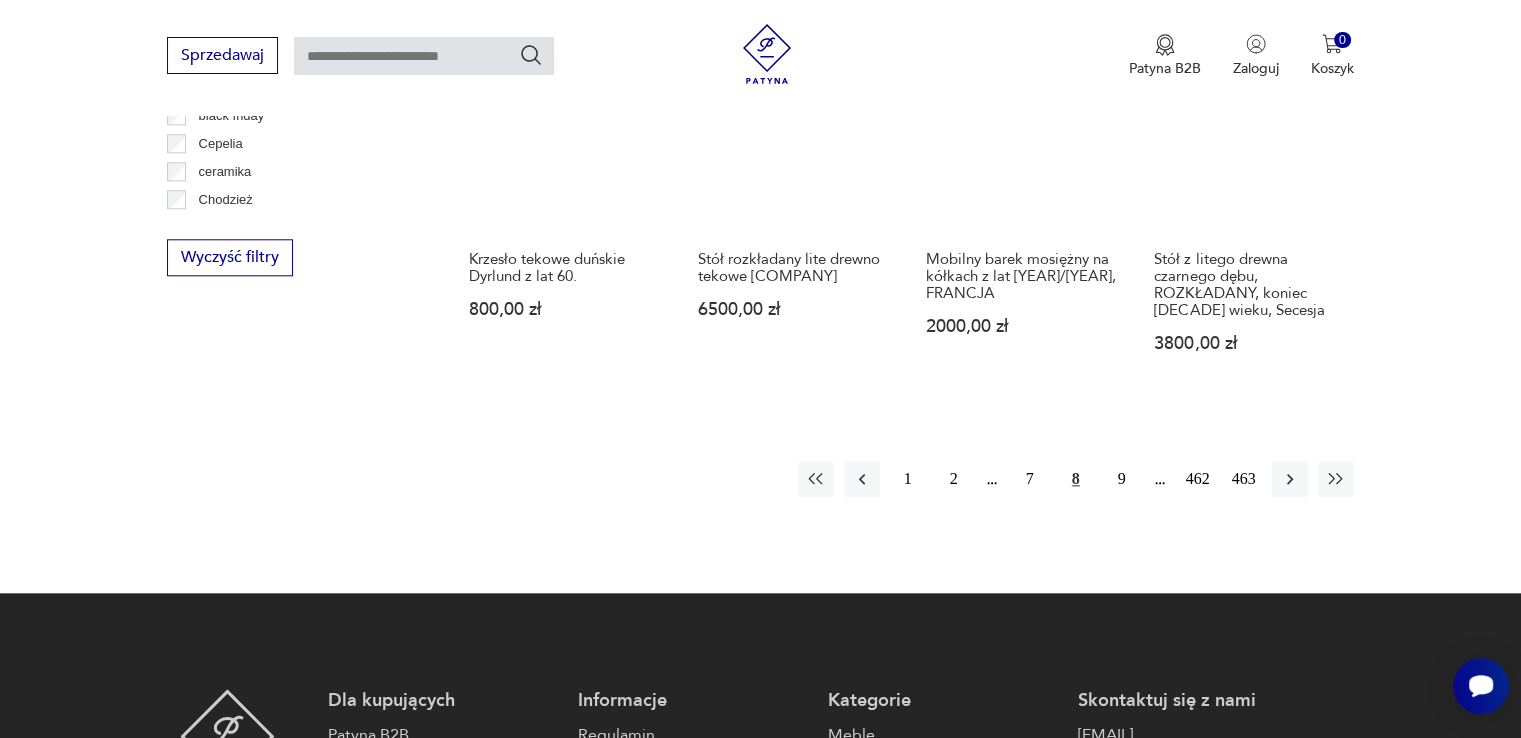 scroll, scrollTop: 2030, scrollLeft: 0, axis: vertical 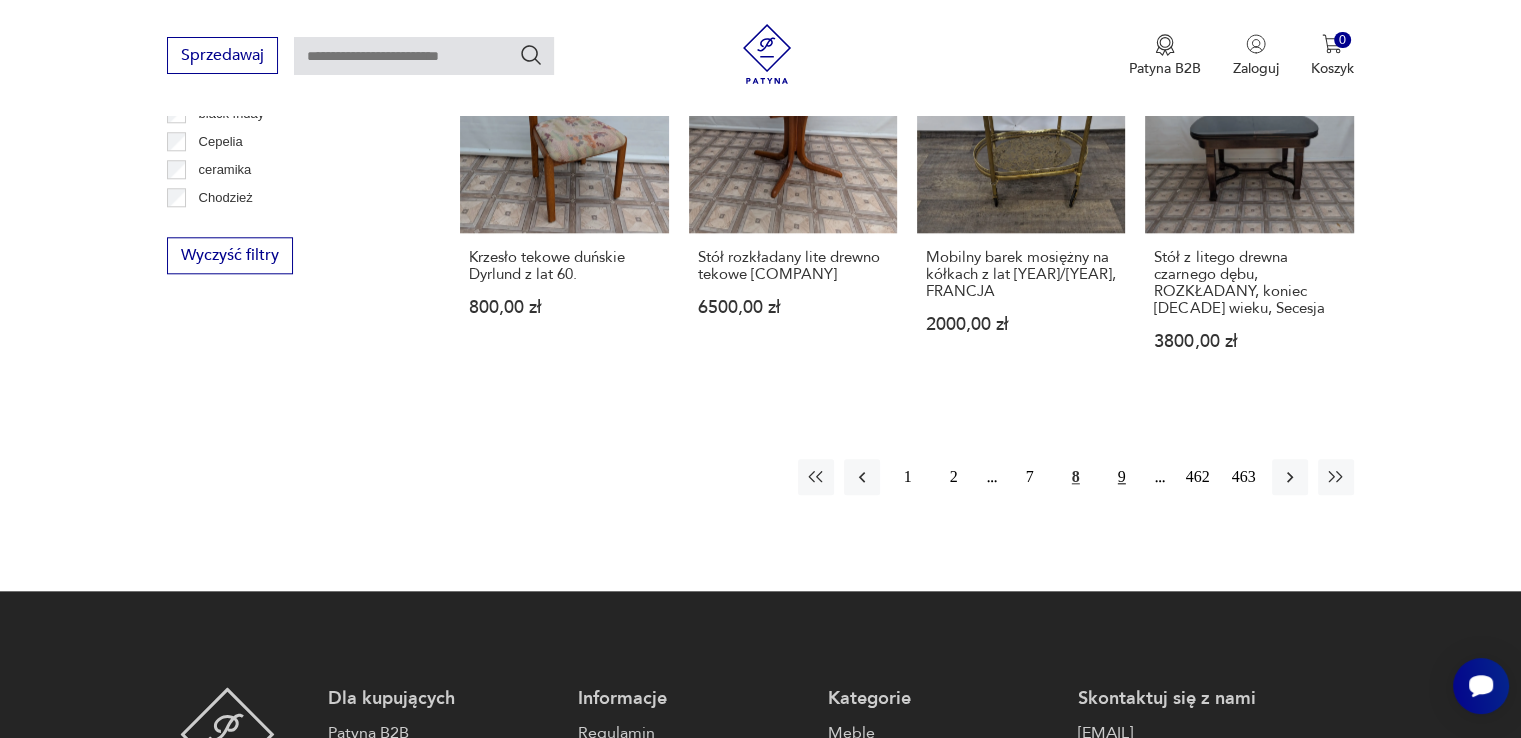click on "9" at bounding box center [1122, 477] 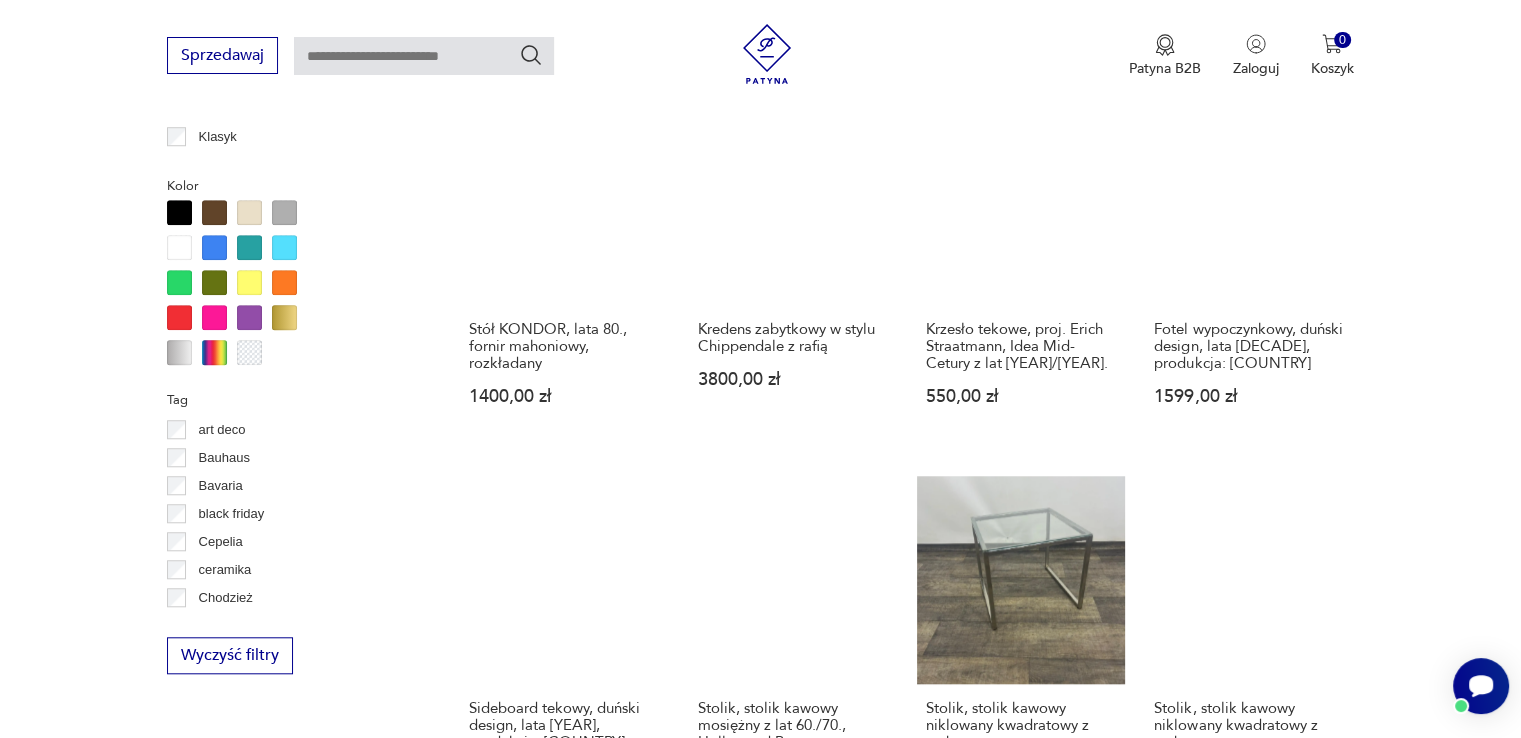 scroll, scrollTop: 2030, scrollLeft: 0, axis: vertical 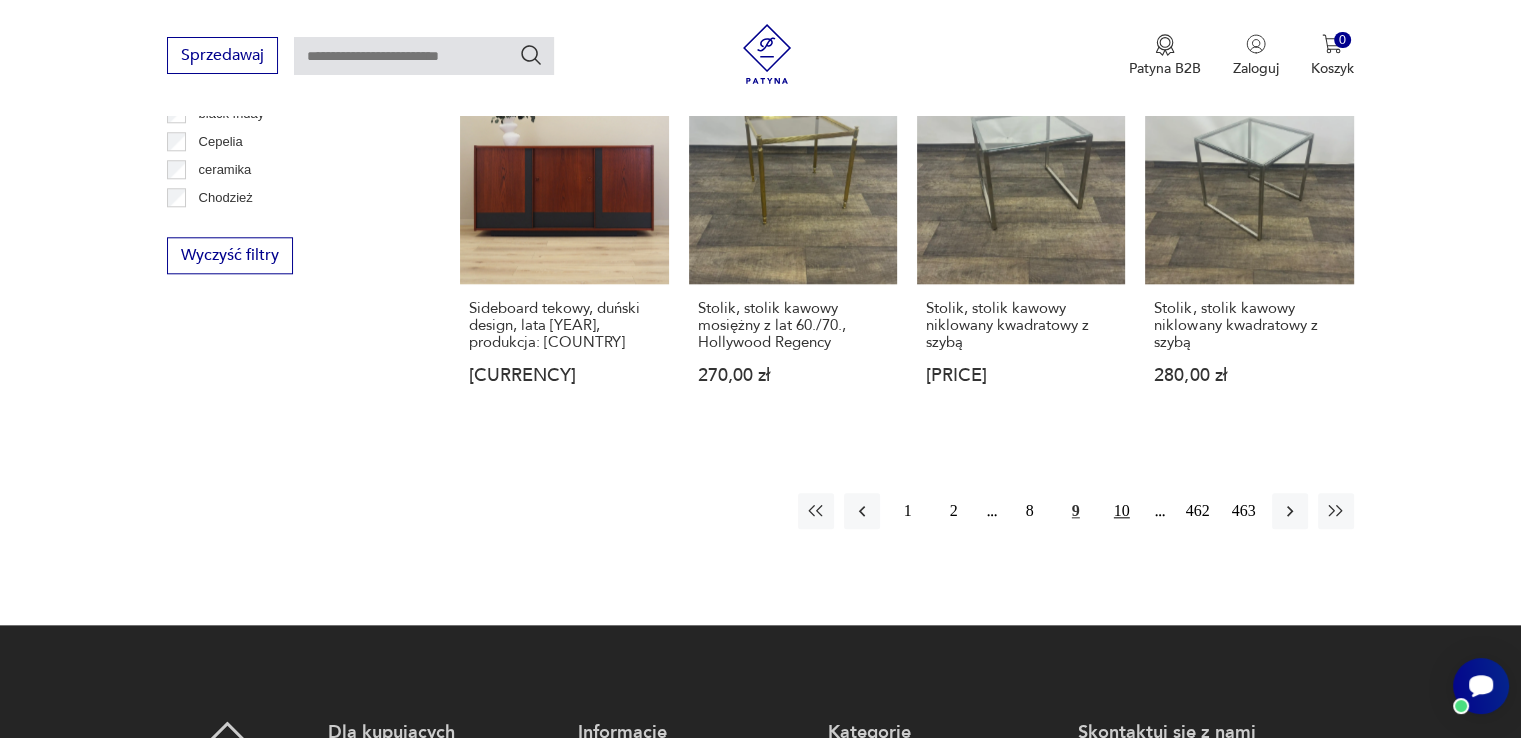 click on "10" at bounding box center [1122, 511] 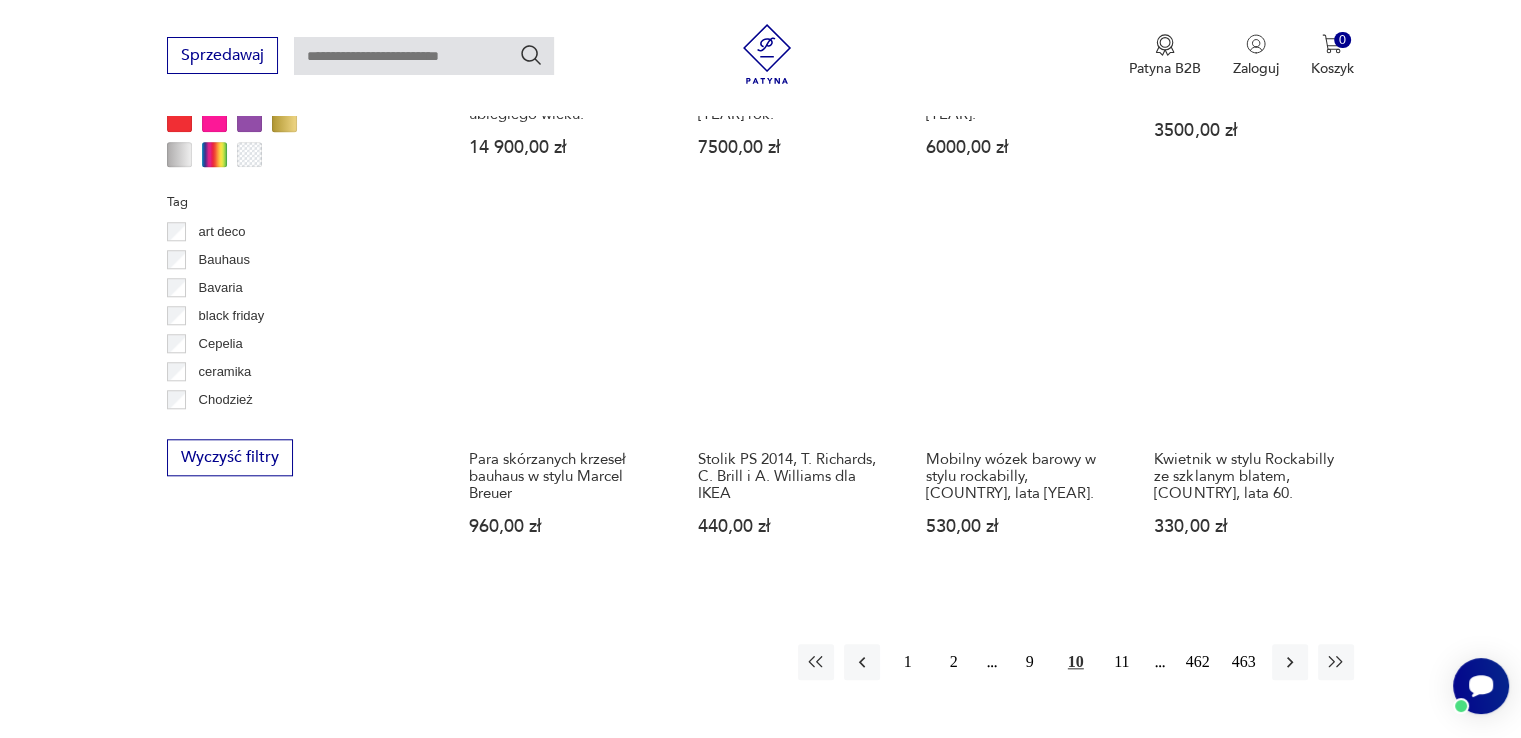 scroll, scrollTop: 1830, scrollLeft: 0, axis: vertical 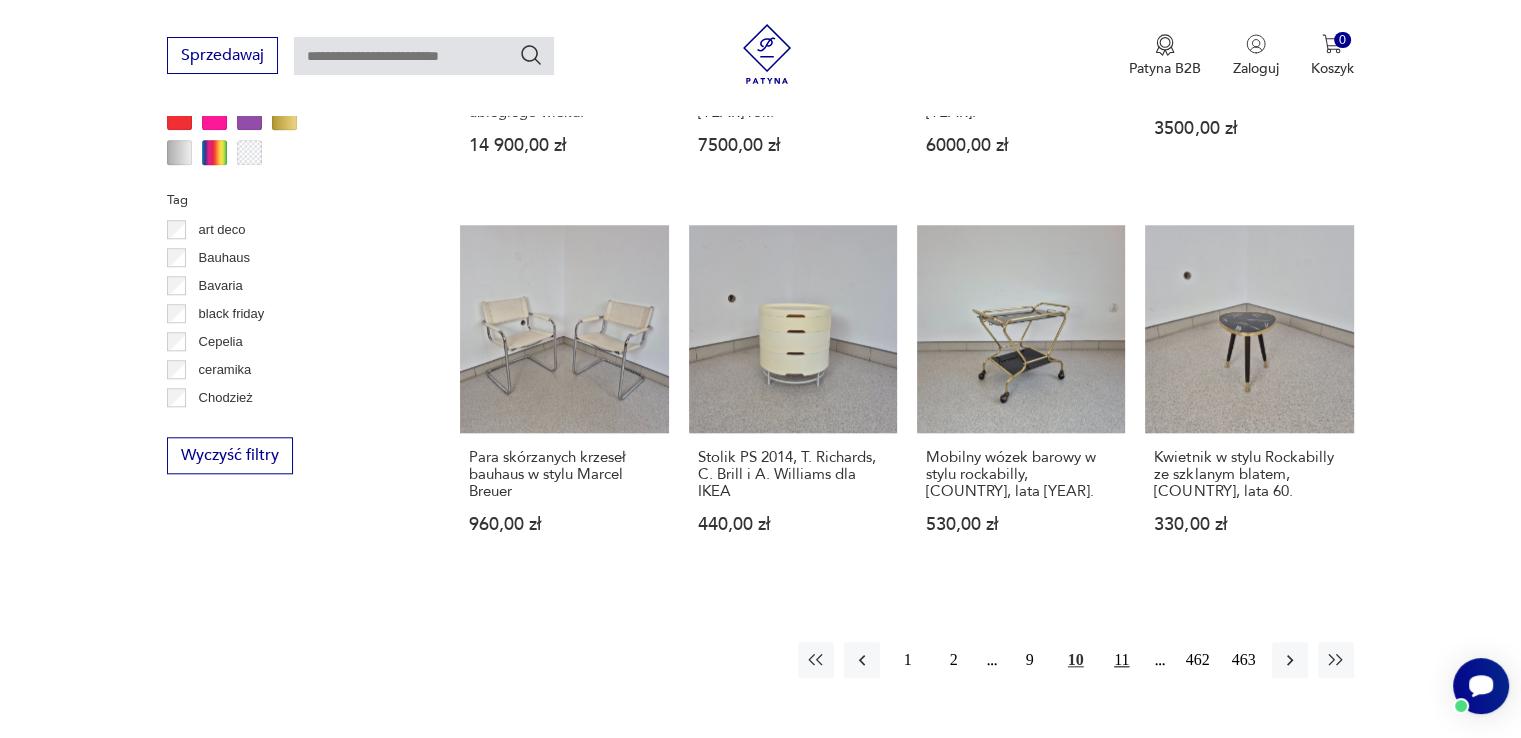 click on "11" at bounding box center [1122, 660] 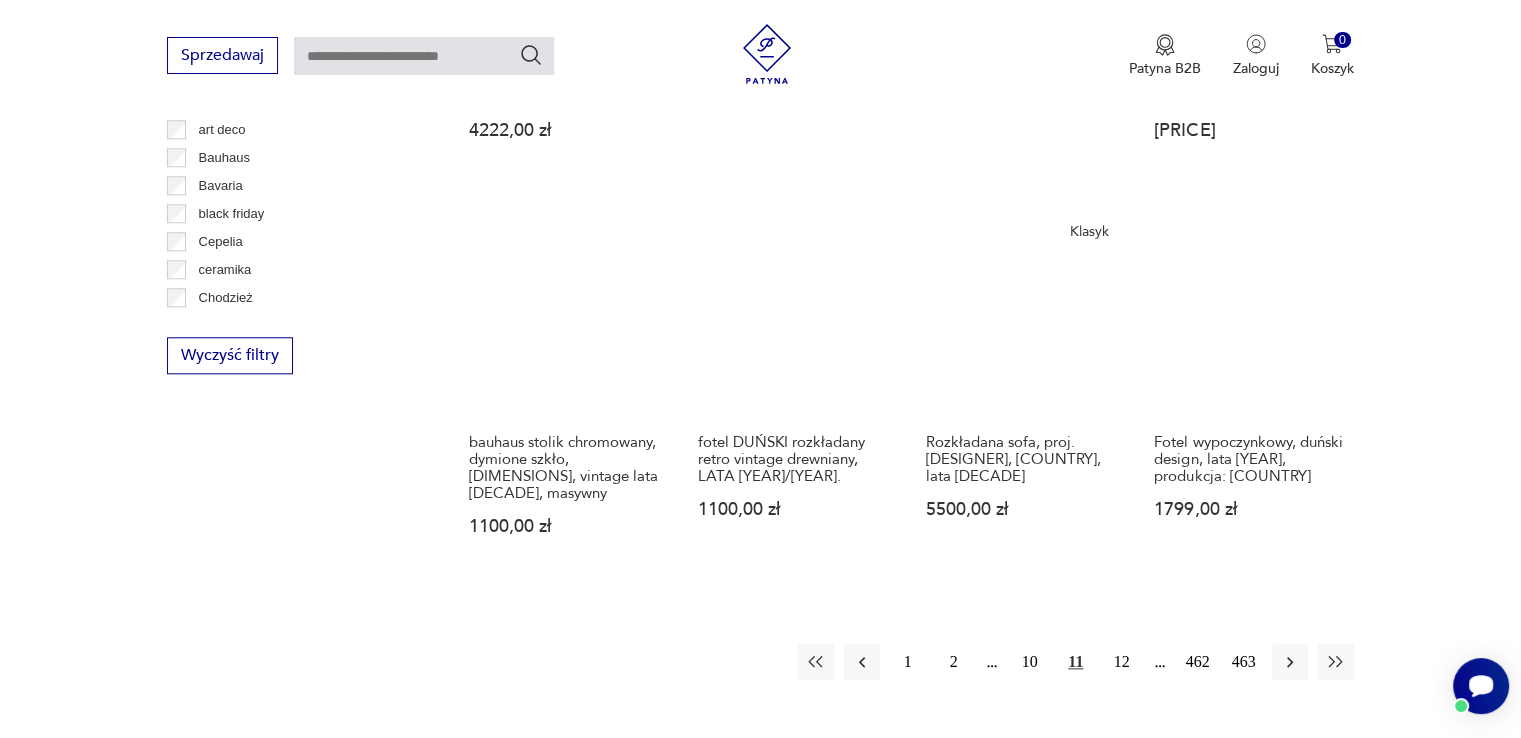 scroll, scrollTop: 2030, scrollLeft: 0, axis: vertical 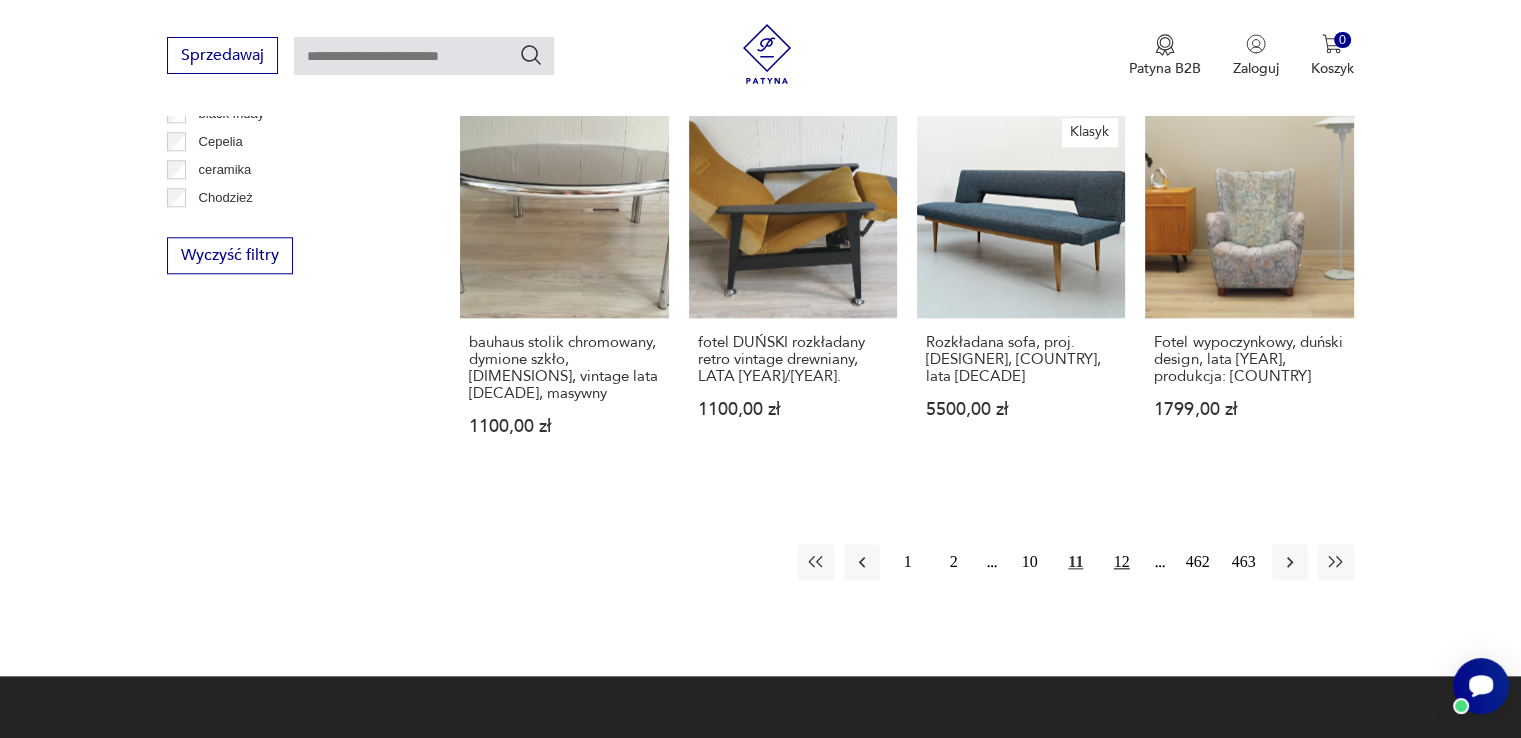 click on "12" at bounding box center (1122, 562) 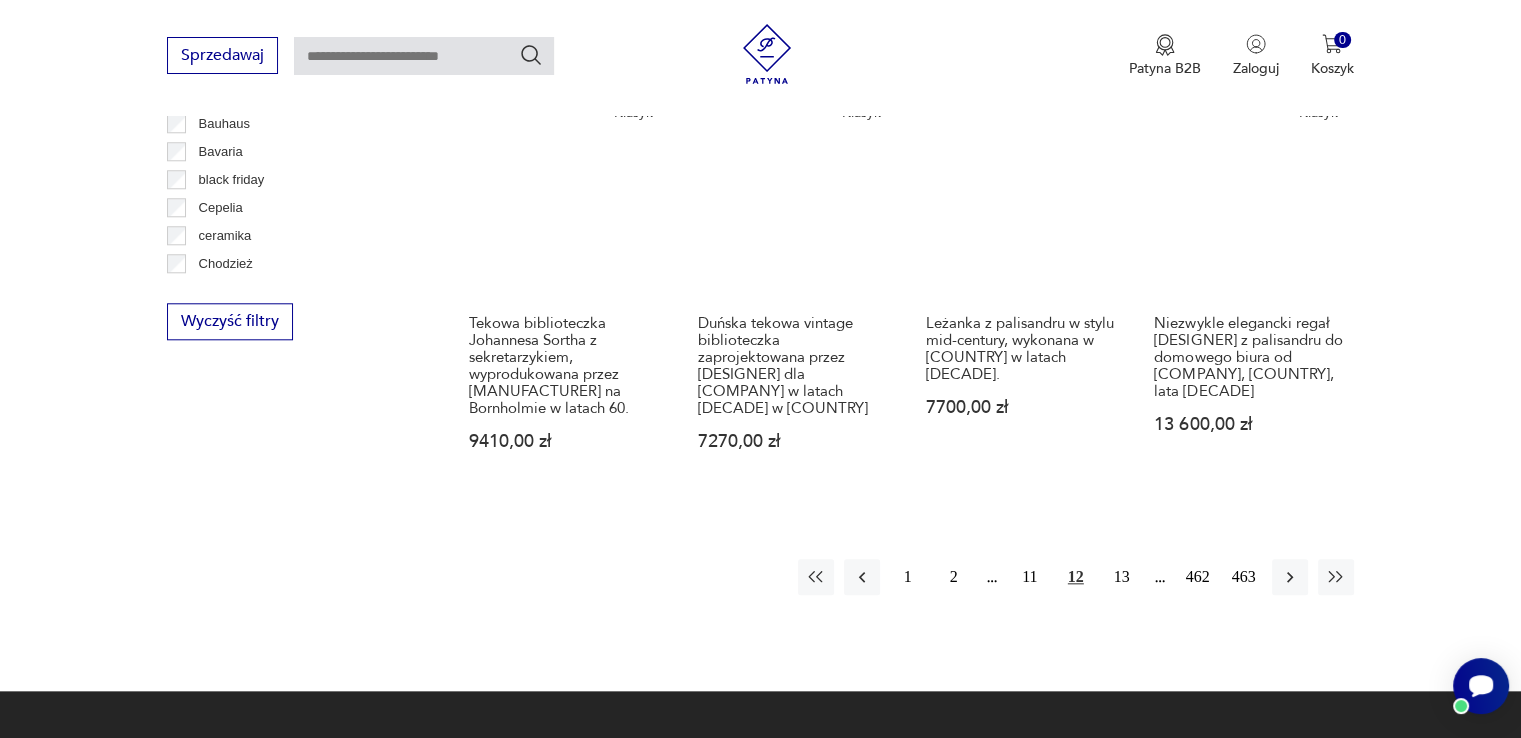 scroll, scrollTop: 1930, scrollLeft: 0, axis: vertical 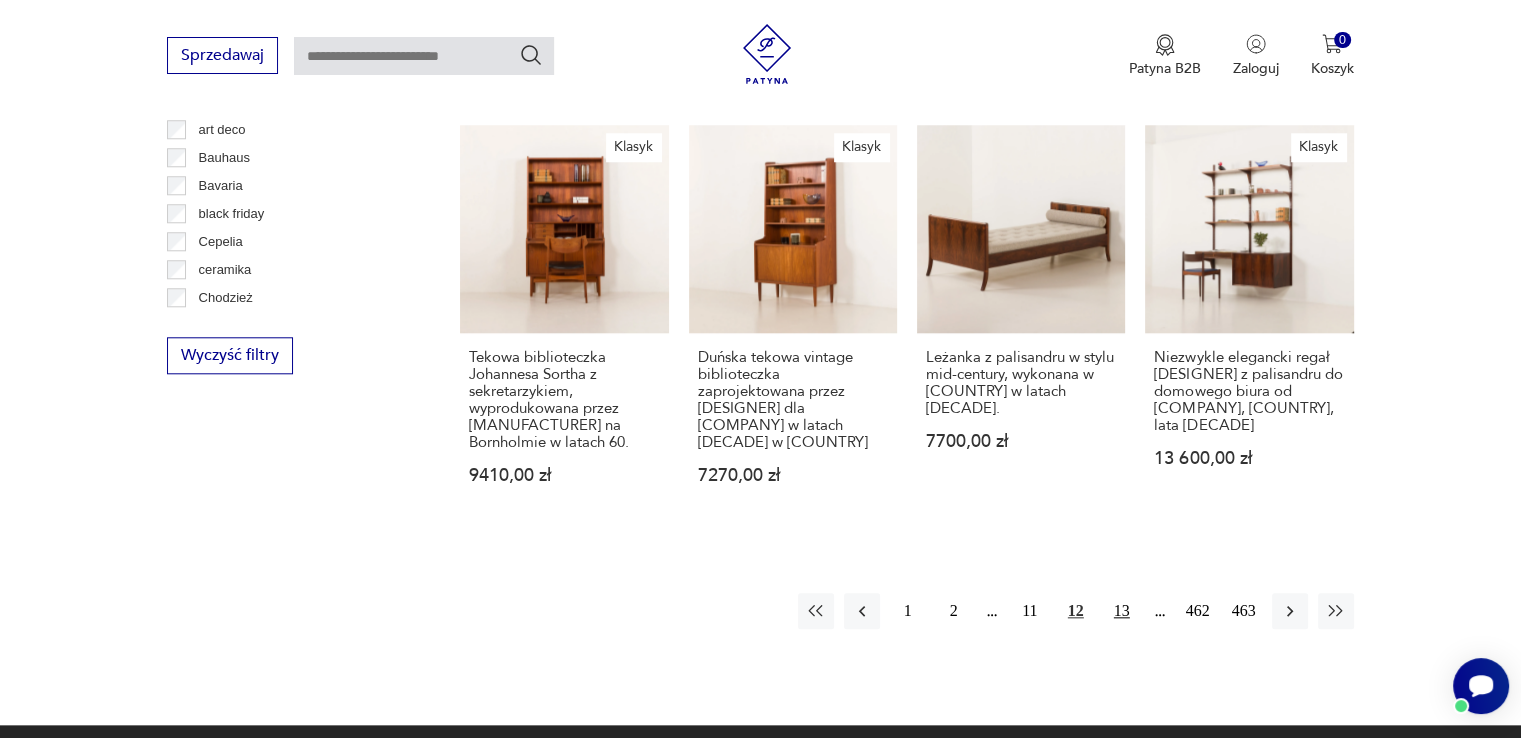 click on "13" at bounding box center [1122, 611] 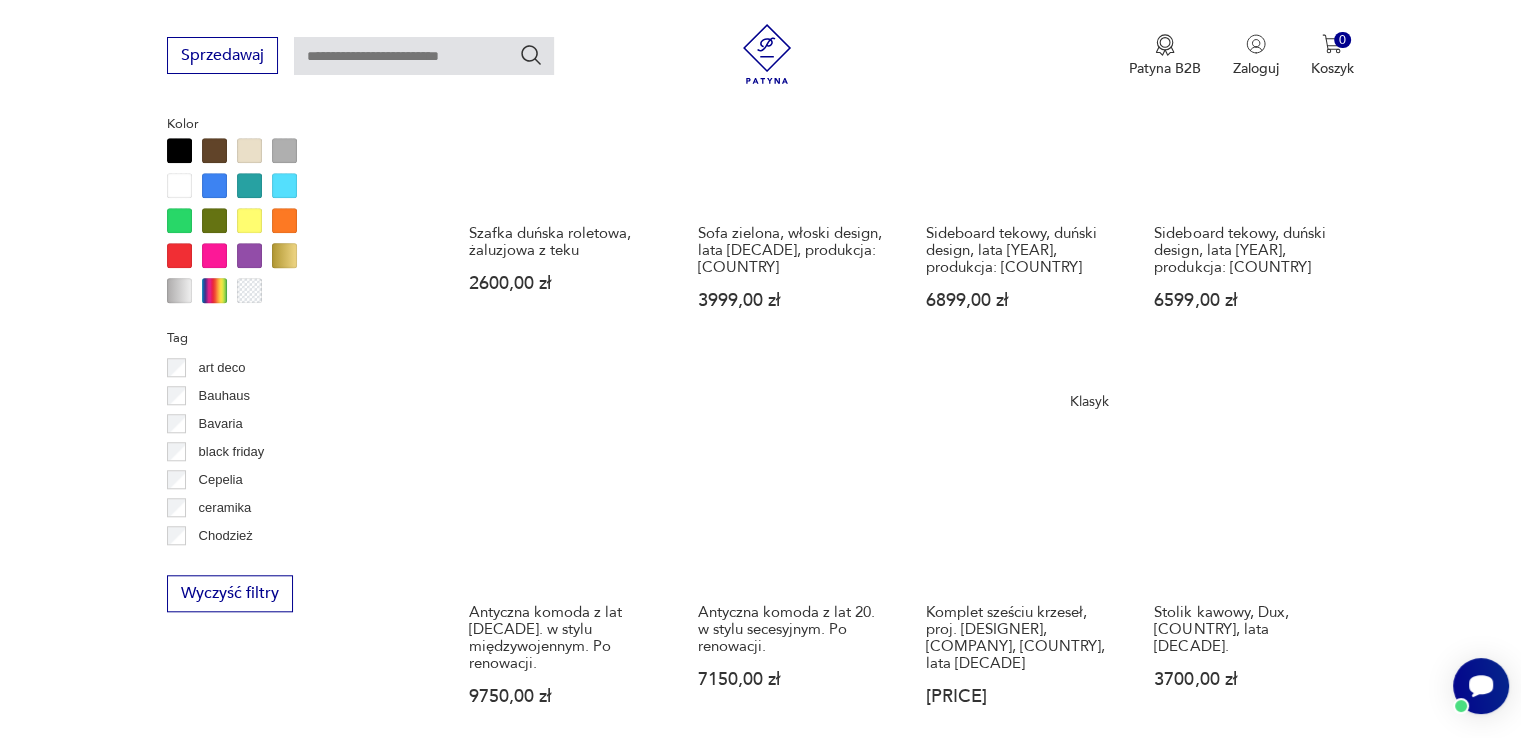 scroll, scrollTop: 1930, scrollLeft: 0, axis: vertical 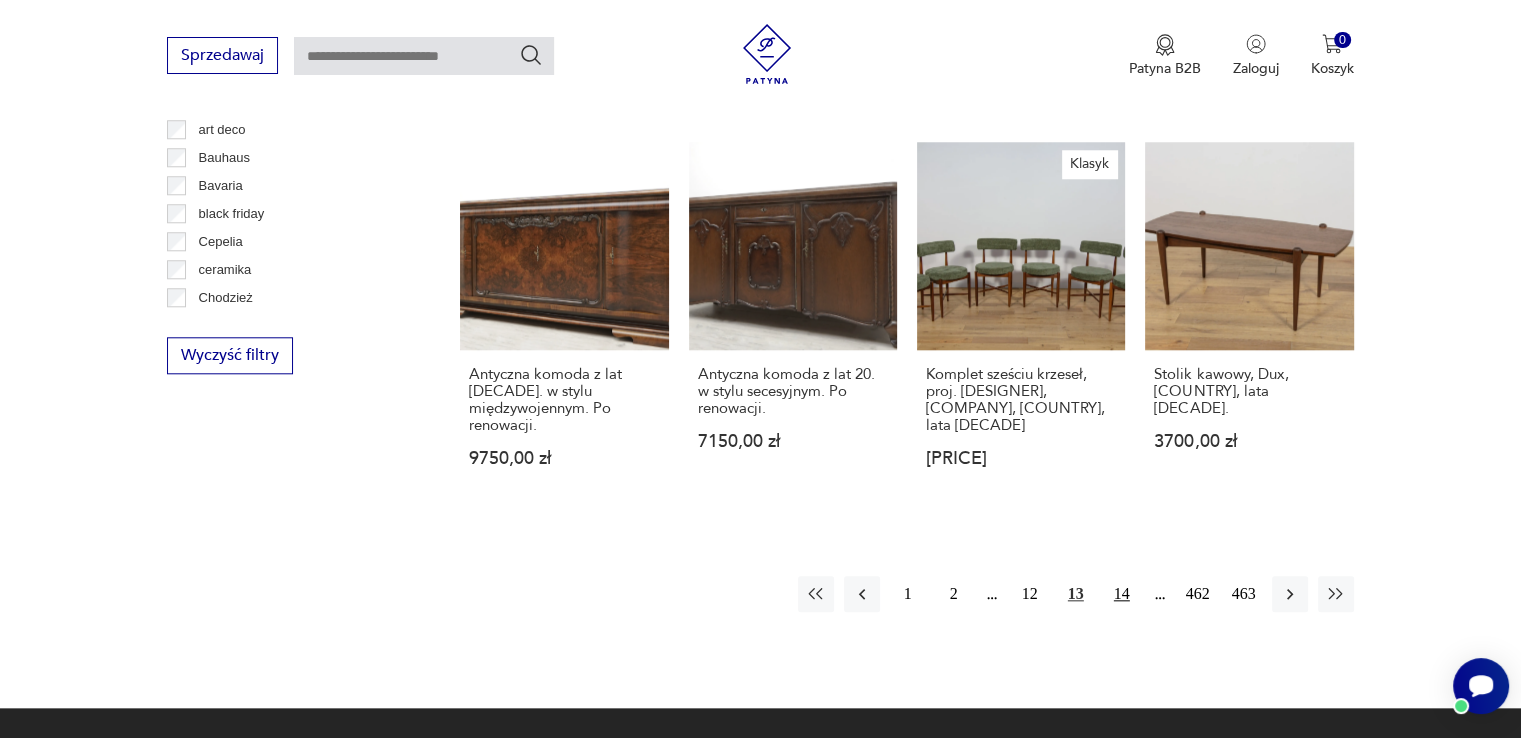 click on "14" at bounding box center [1122, 594] 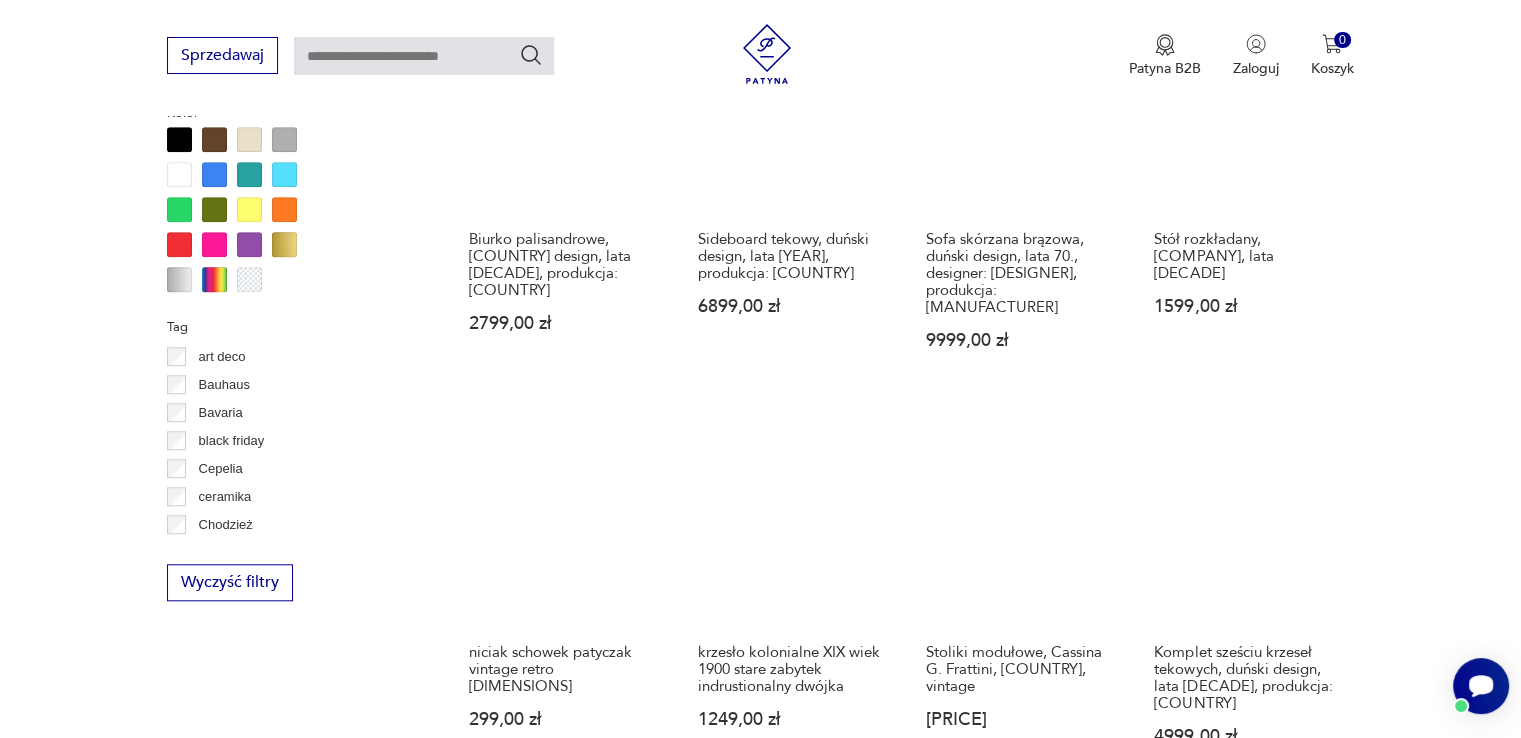 scroll, scrollTop: 1930, scrollLeft: 0, axis: vertical 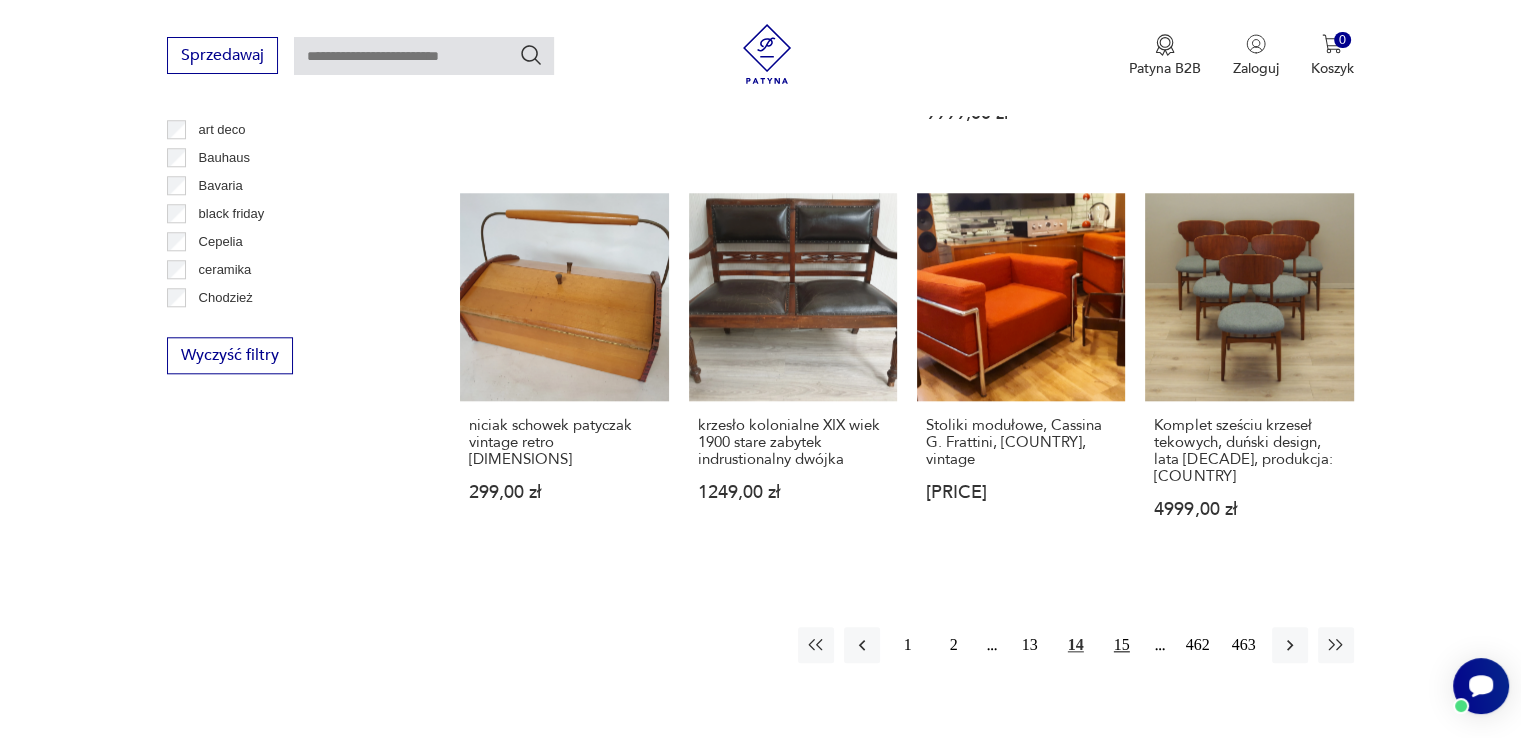 click on "15" at bounding box center [1122, 645] 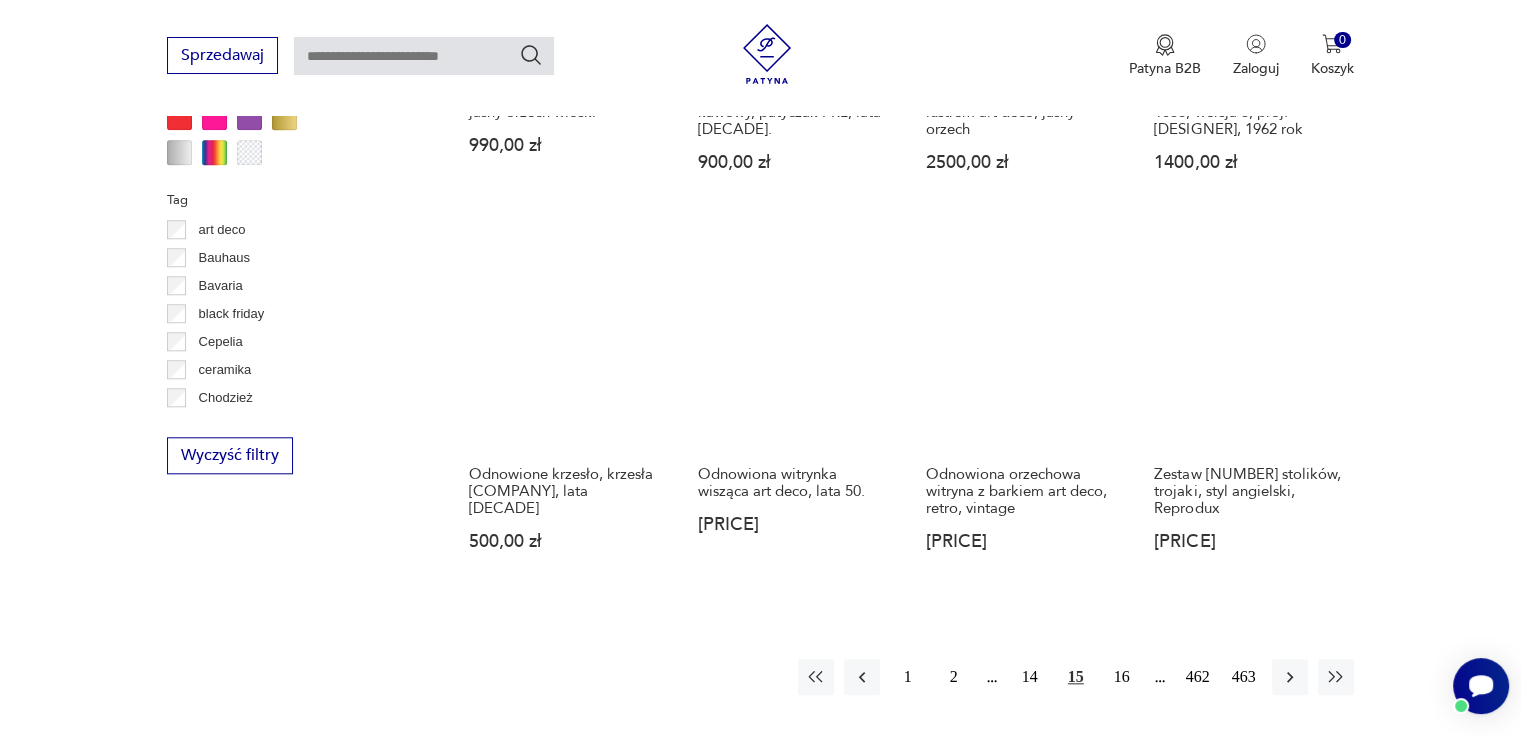 scroll, scrollTop: 1930, scrollLeft: 0, axis: vertical 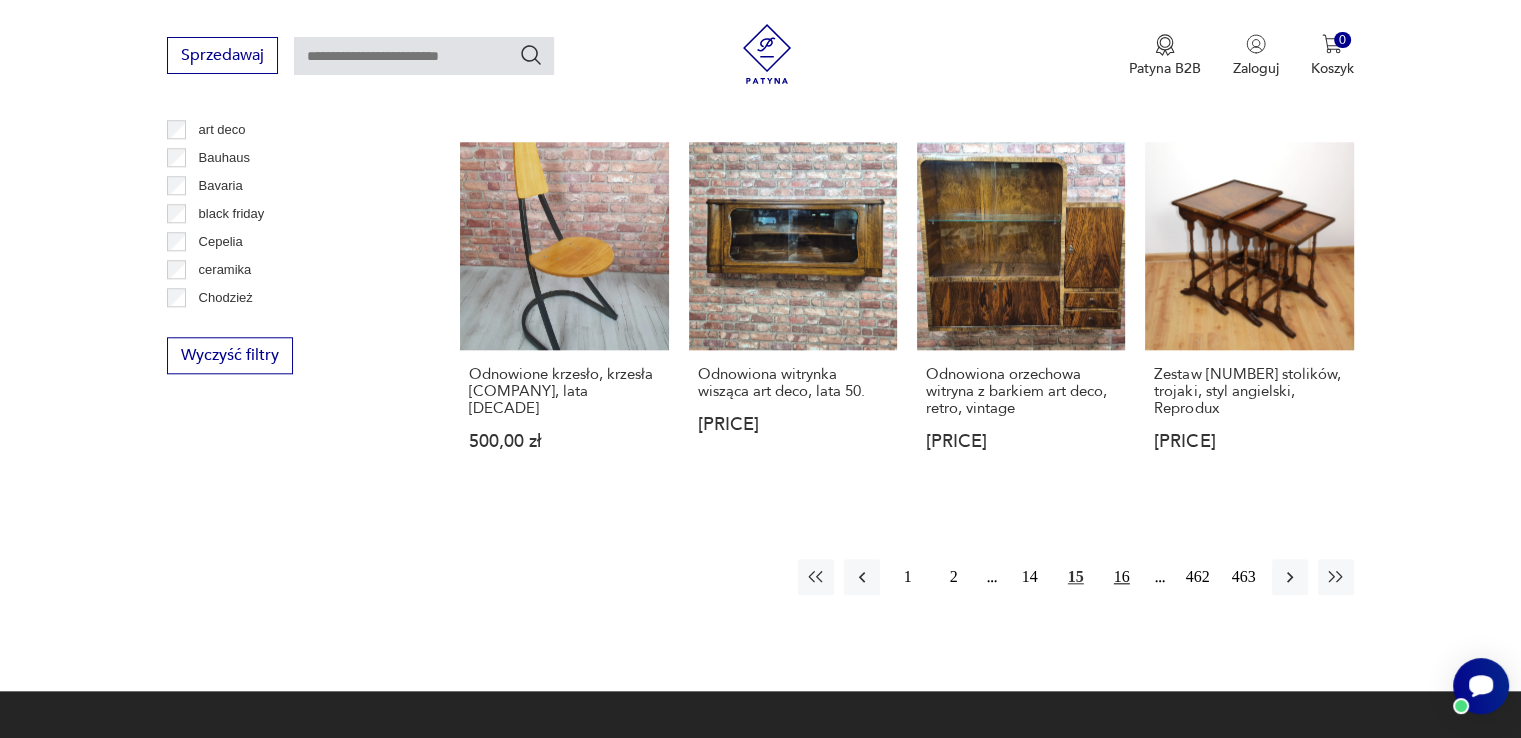 click on "16" at bounding box center [1122, 577] 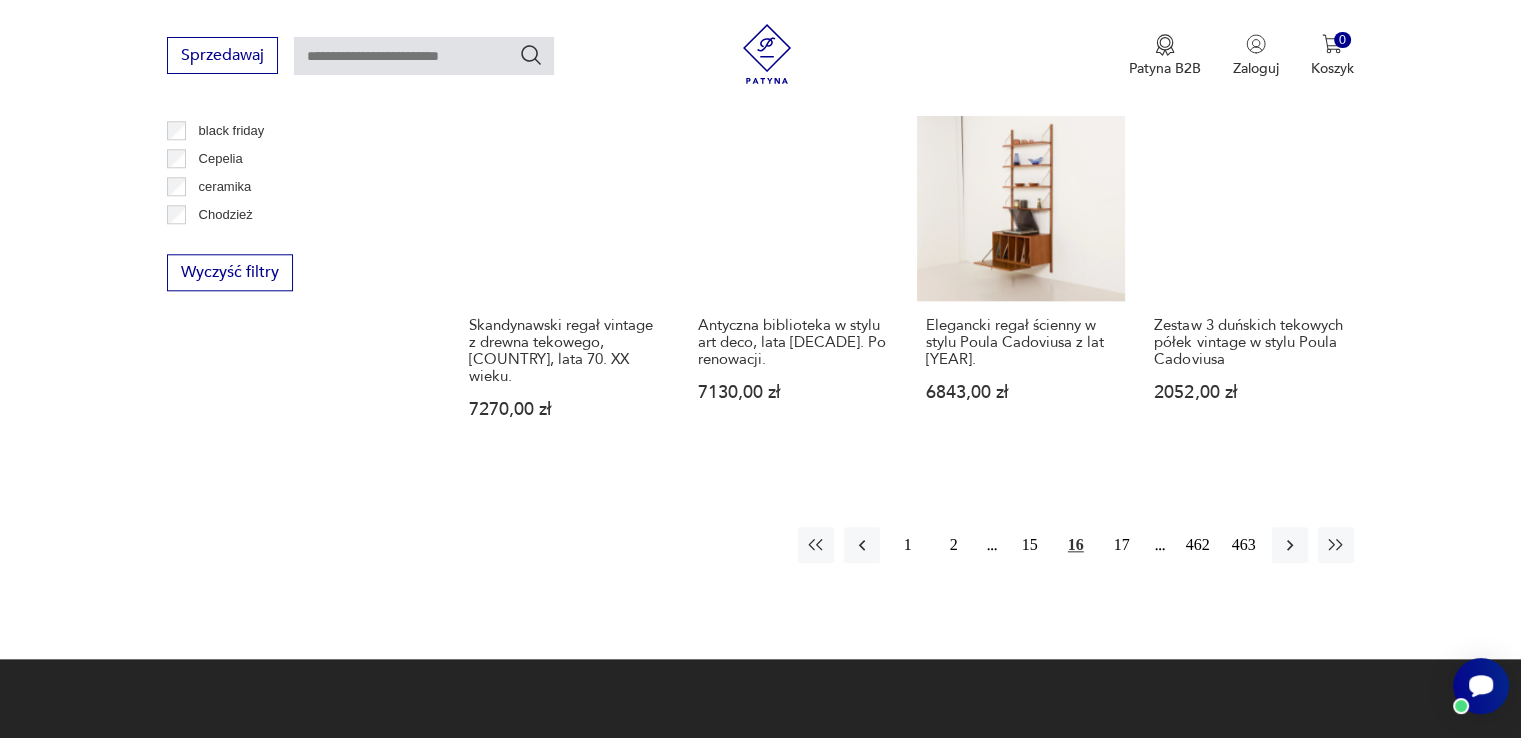 scroll, scrollTop: 2130, scrollLeft: 0, axis: vertical 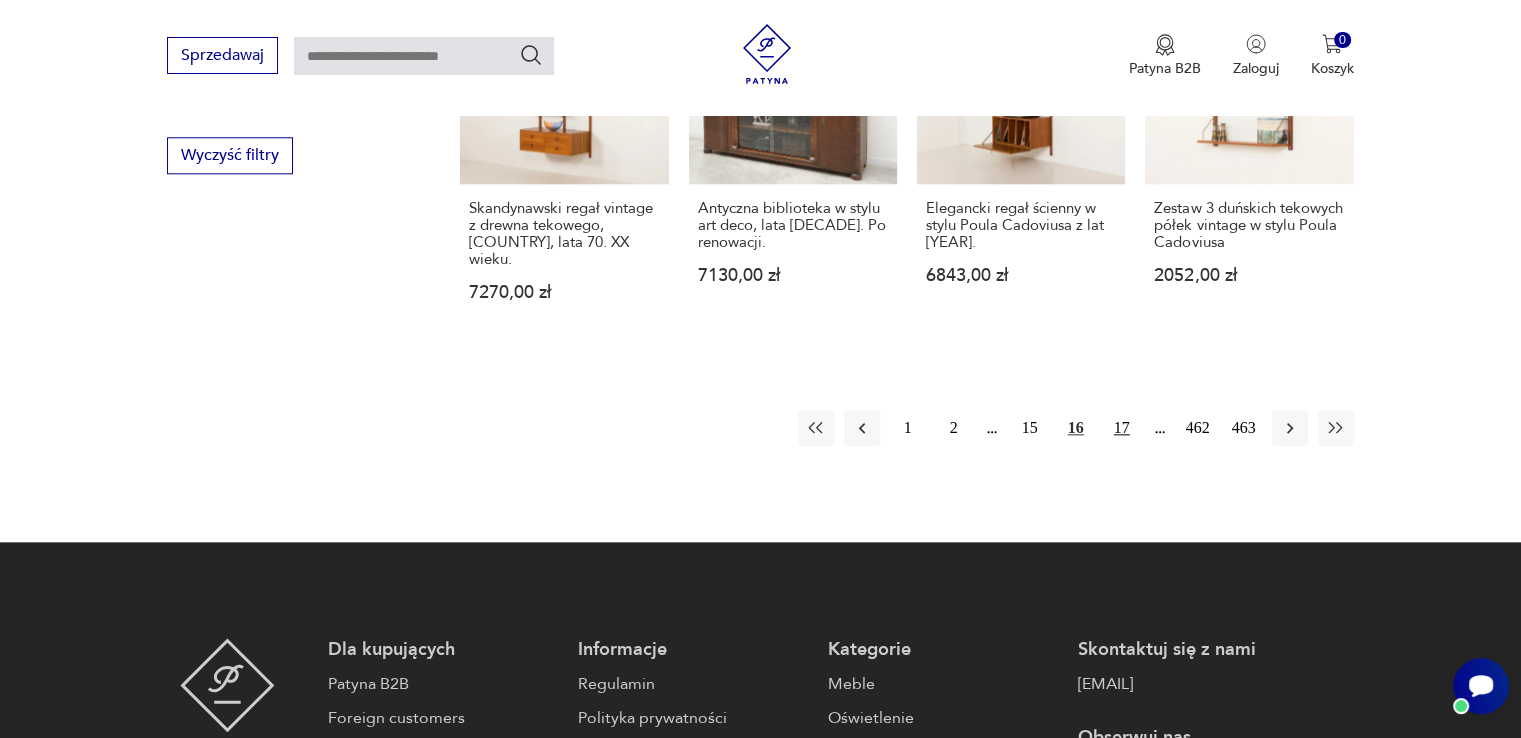 click on "17" at bounding box center [1122, 428] 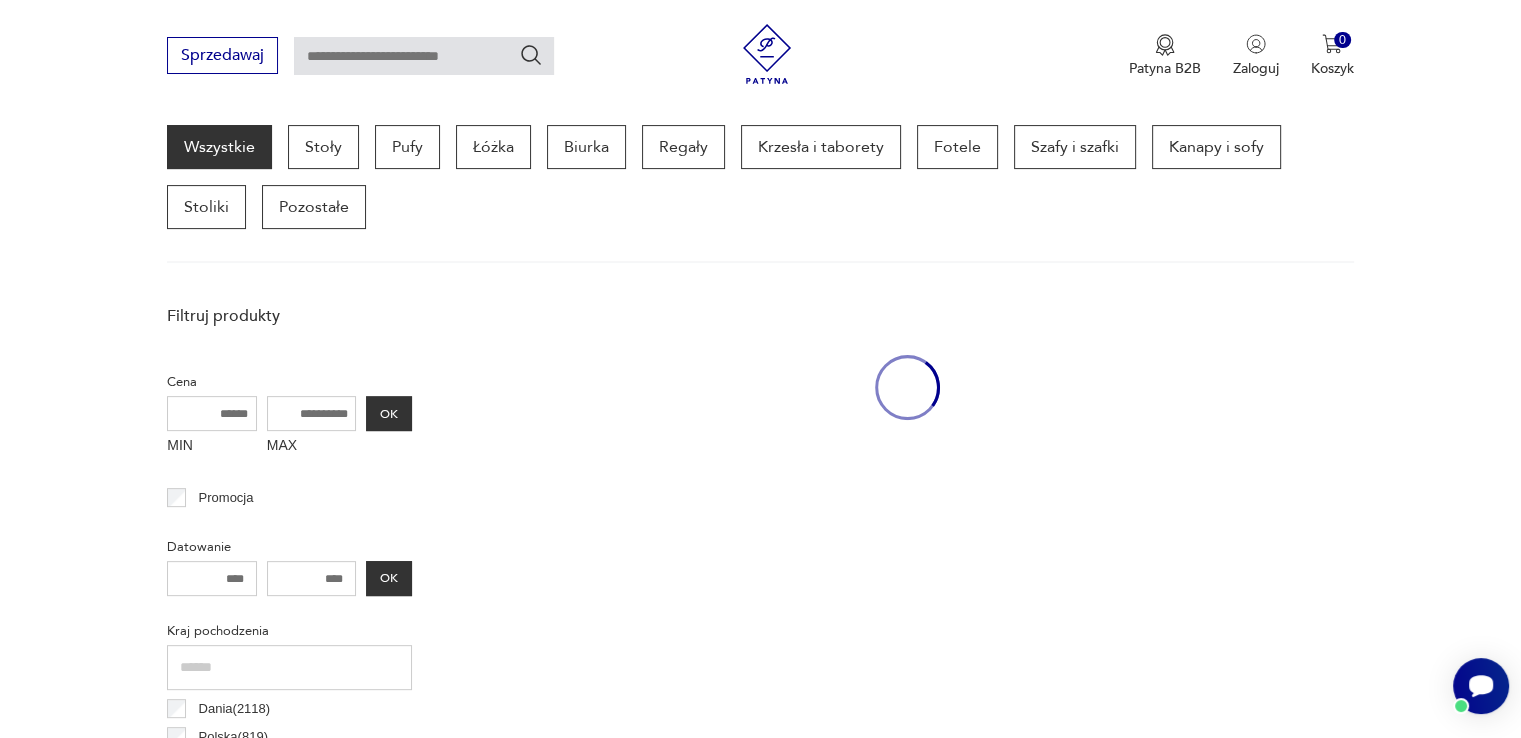scroll, scrollTop: 530, scrollLeft: 0, axis: vertical 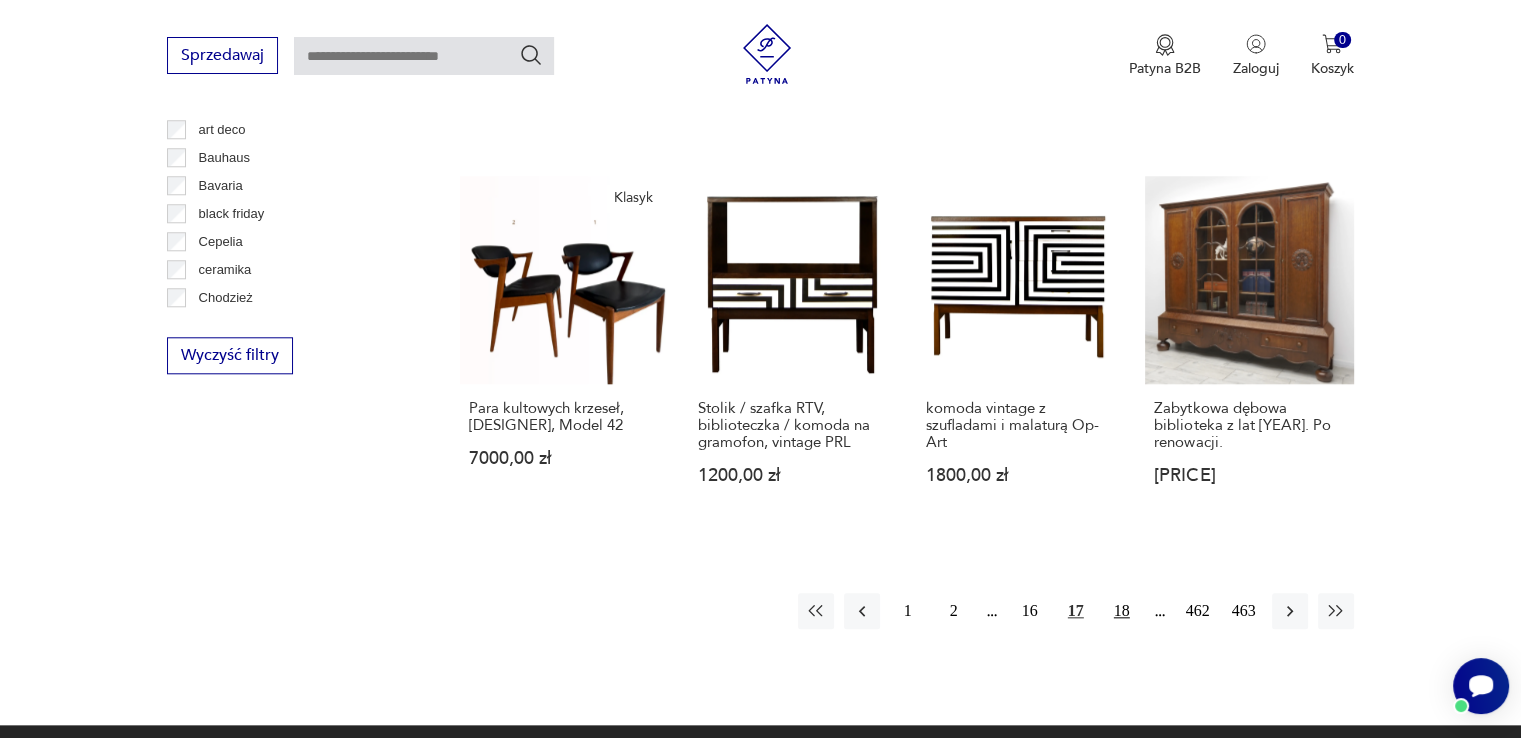 click on "18" at bounding box center [1122, 611] 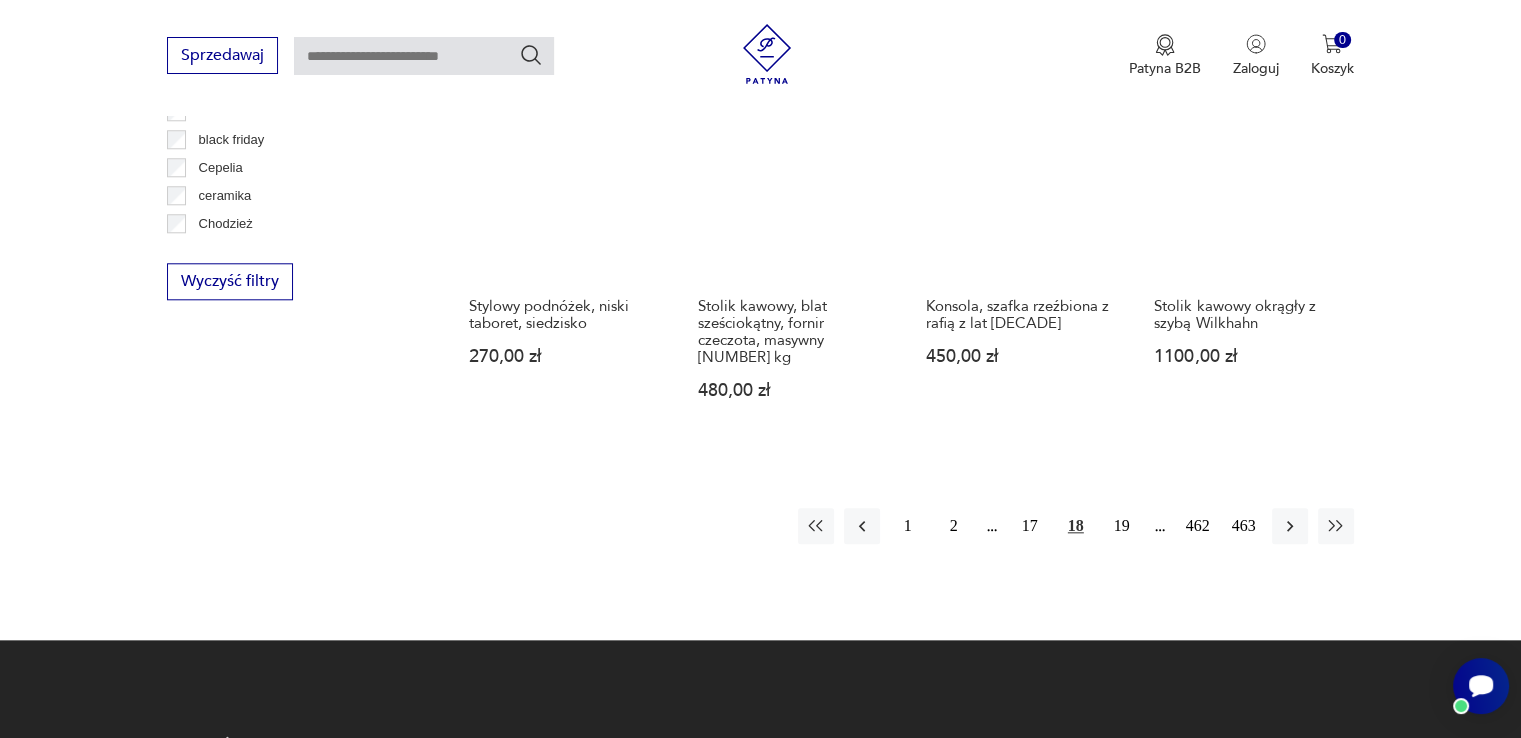scroll, scrollTop: 2130, scrollLeft: 0, axis: vertical 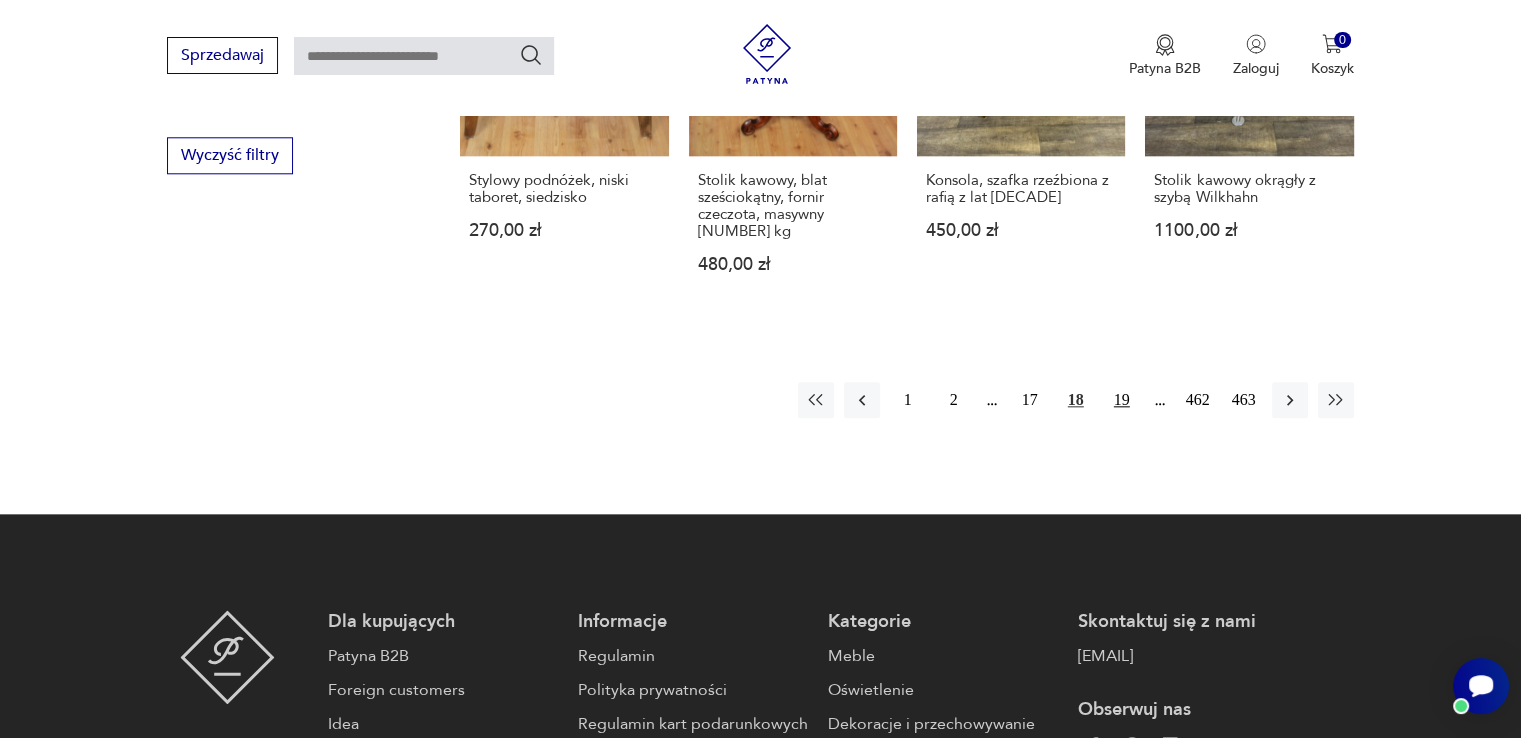 click on "19" at bounding box center [1122, 400] 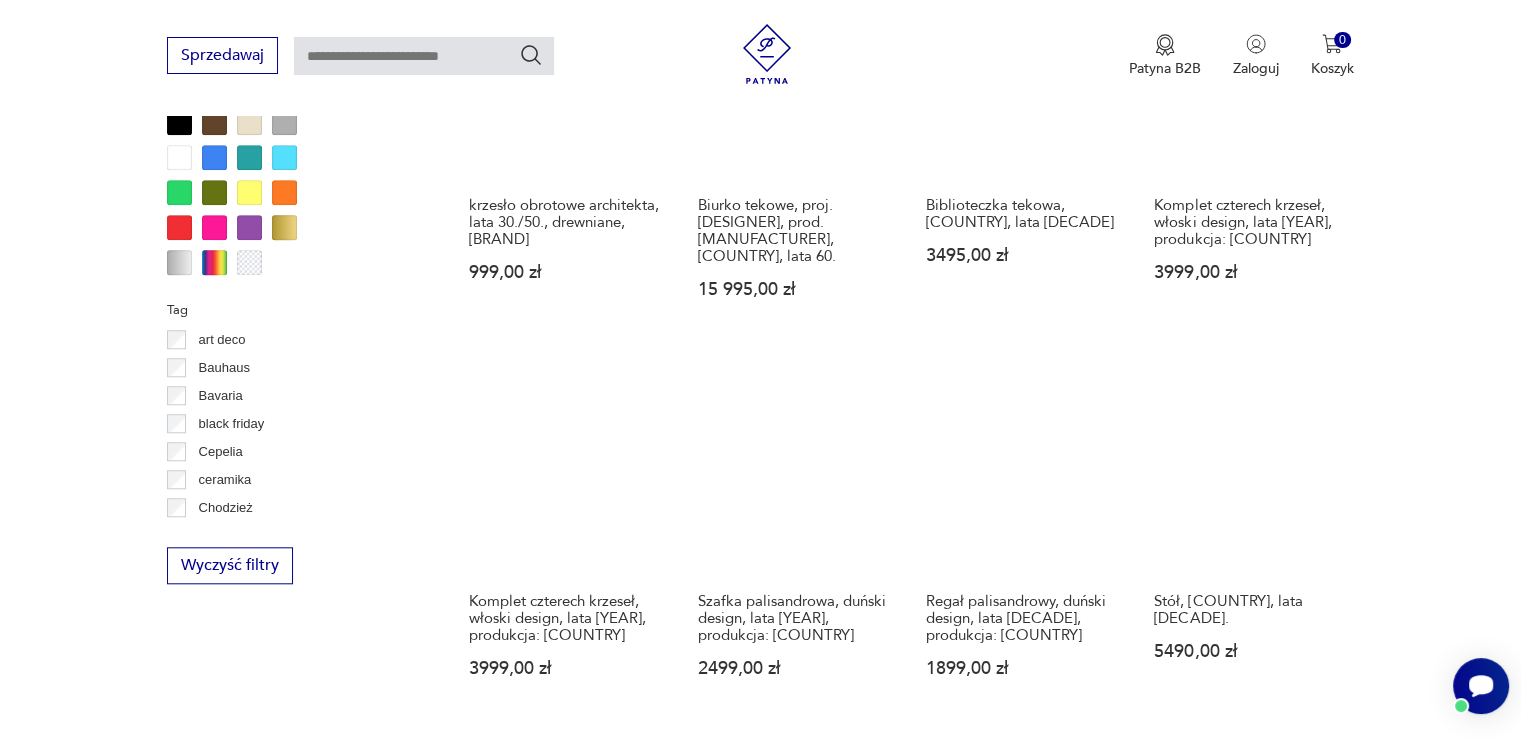 scroll, scrollTop: 1830, scrollLeft: 0, axis: vertical 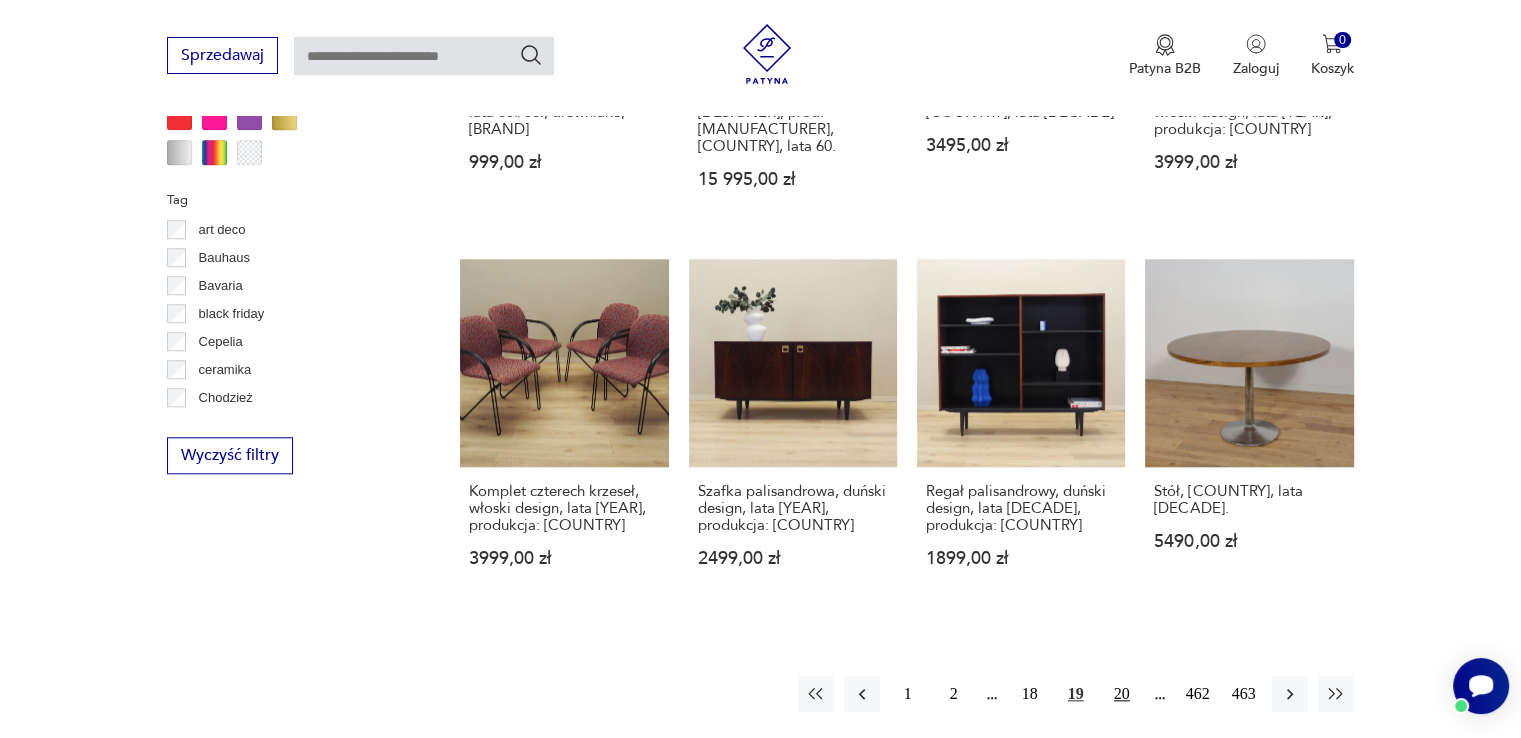 click on "20" at bounding box center (1122, 694) 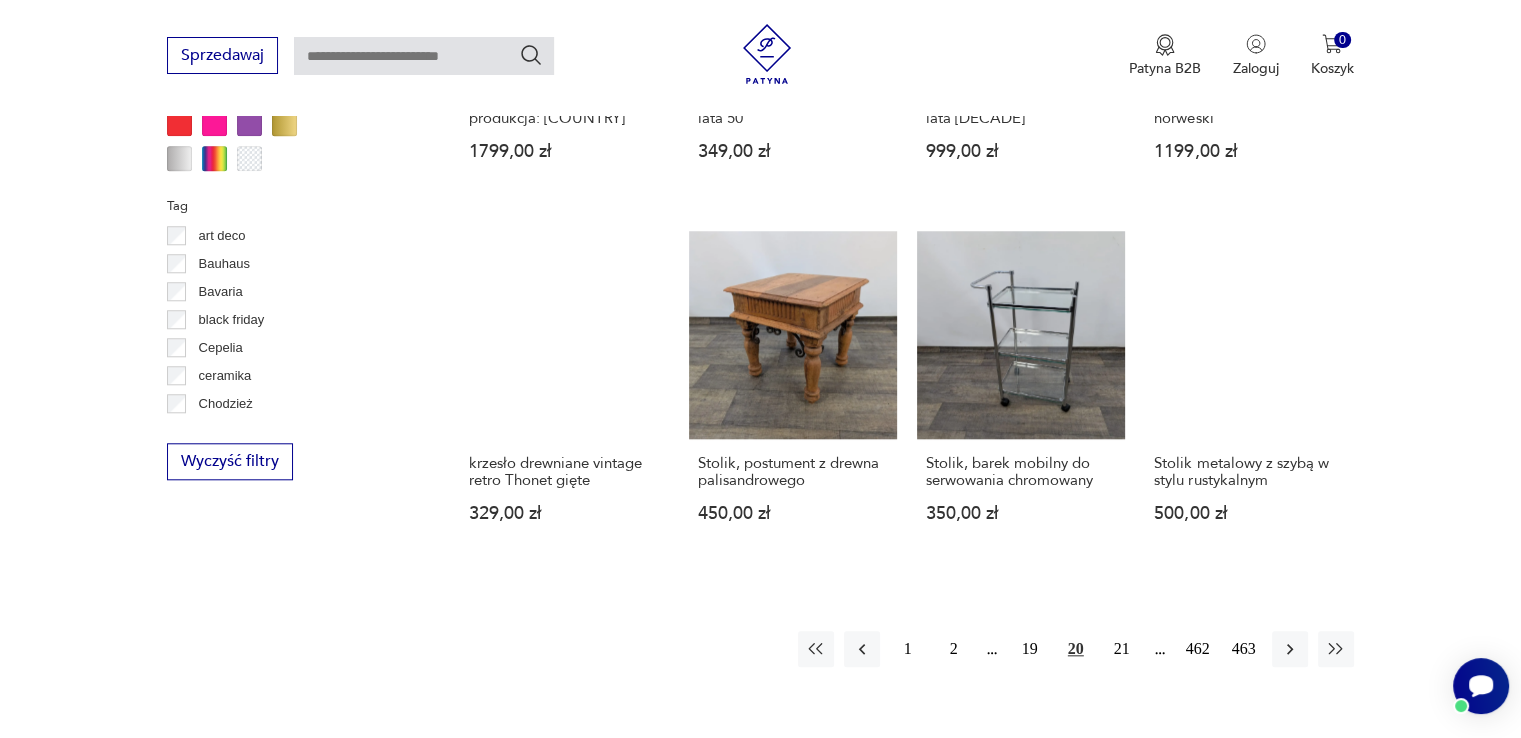 scroll, scrollTop: 1930, scrollLeft: 0, axis: vertical 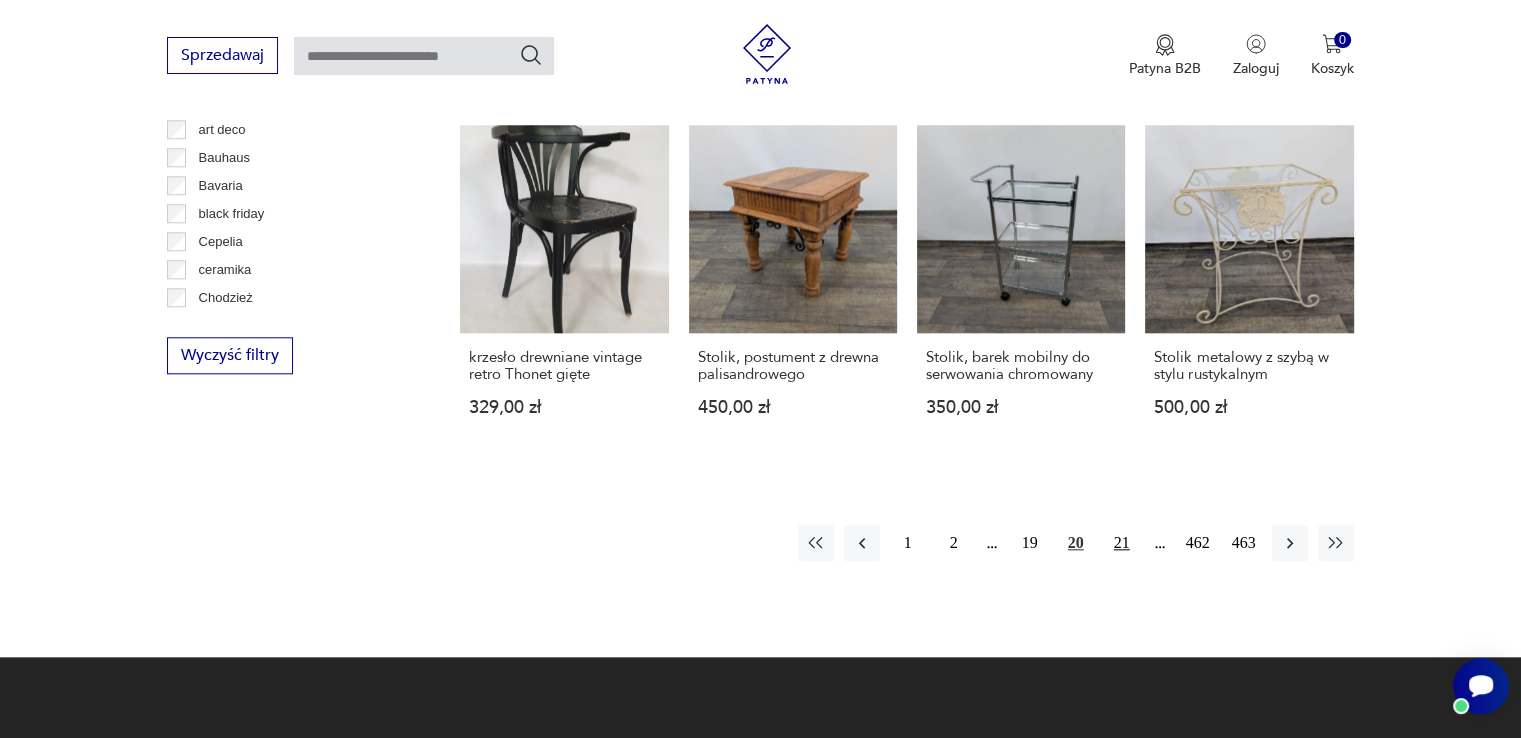 click on "21" at bounding box center (1122, 543) 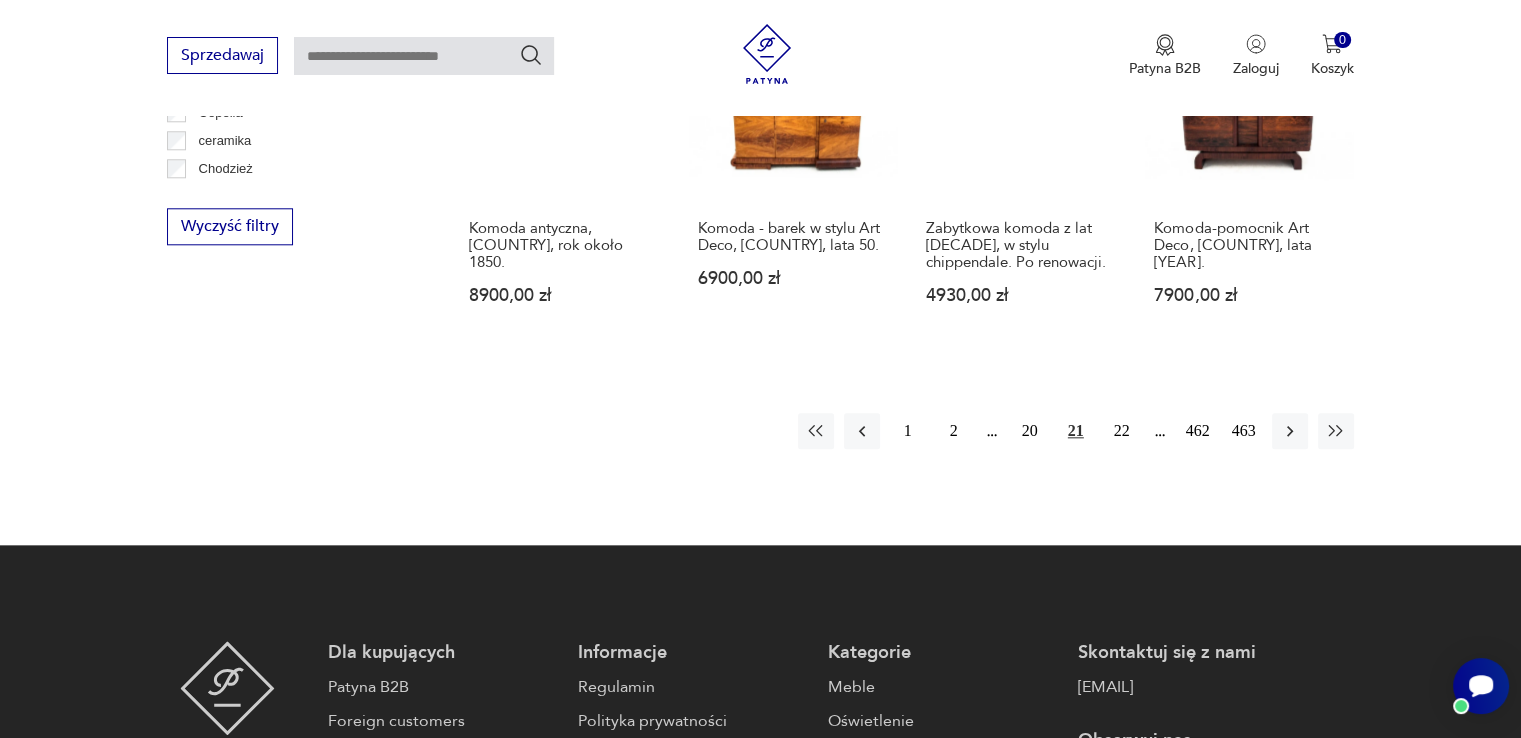 scroll, scrollTop: 2130, scrollLeft: 0, axis: vertical 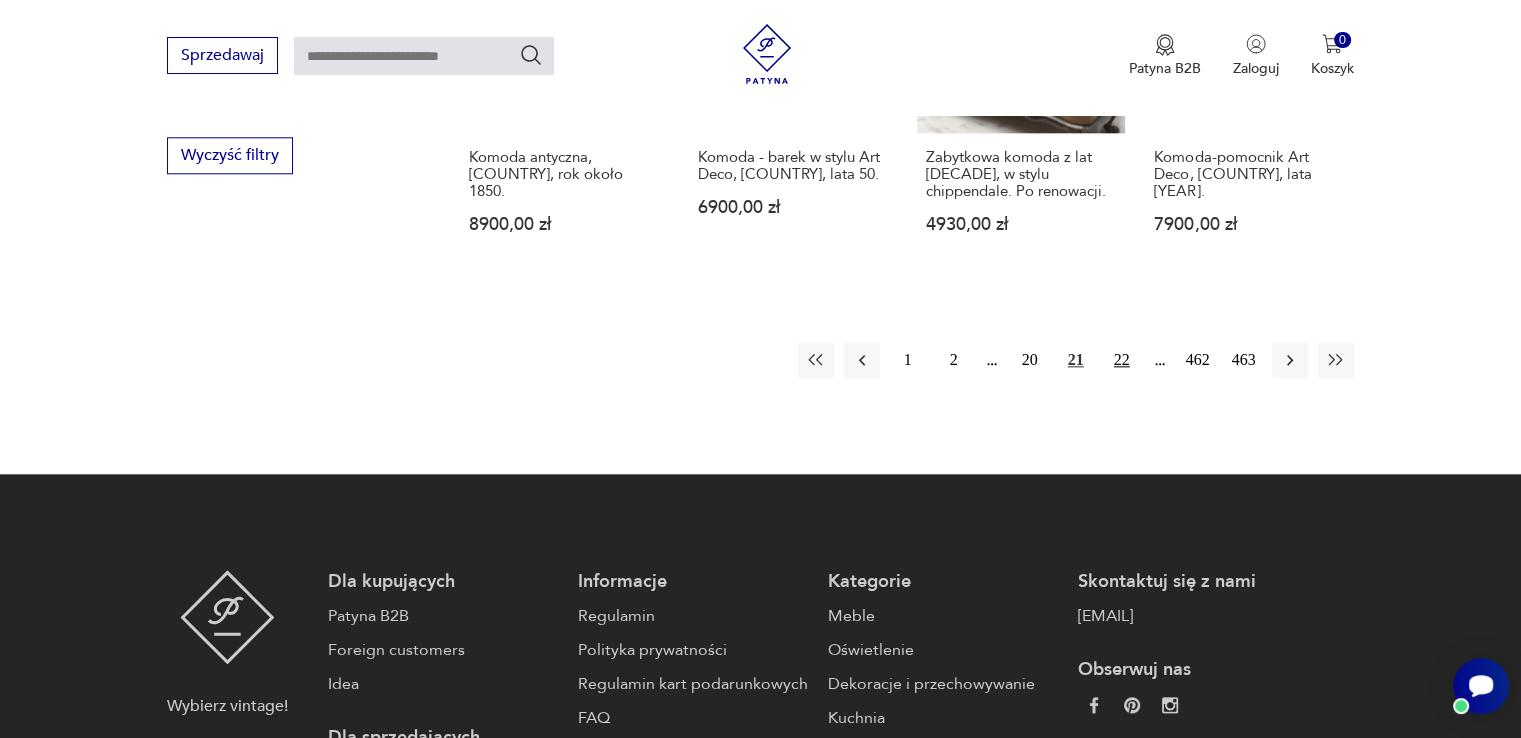 click on "22" at bounding box center (1122, 360) 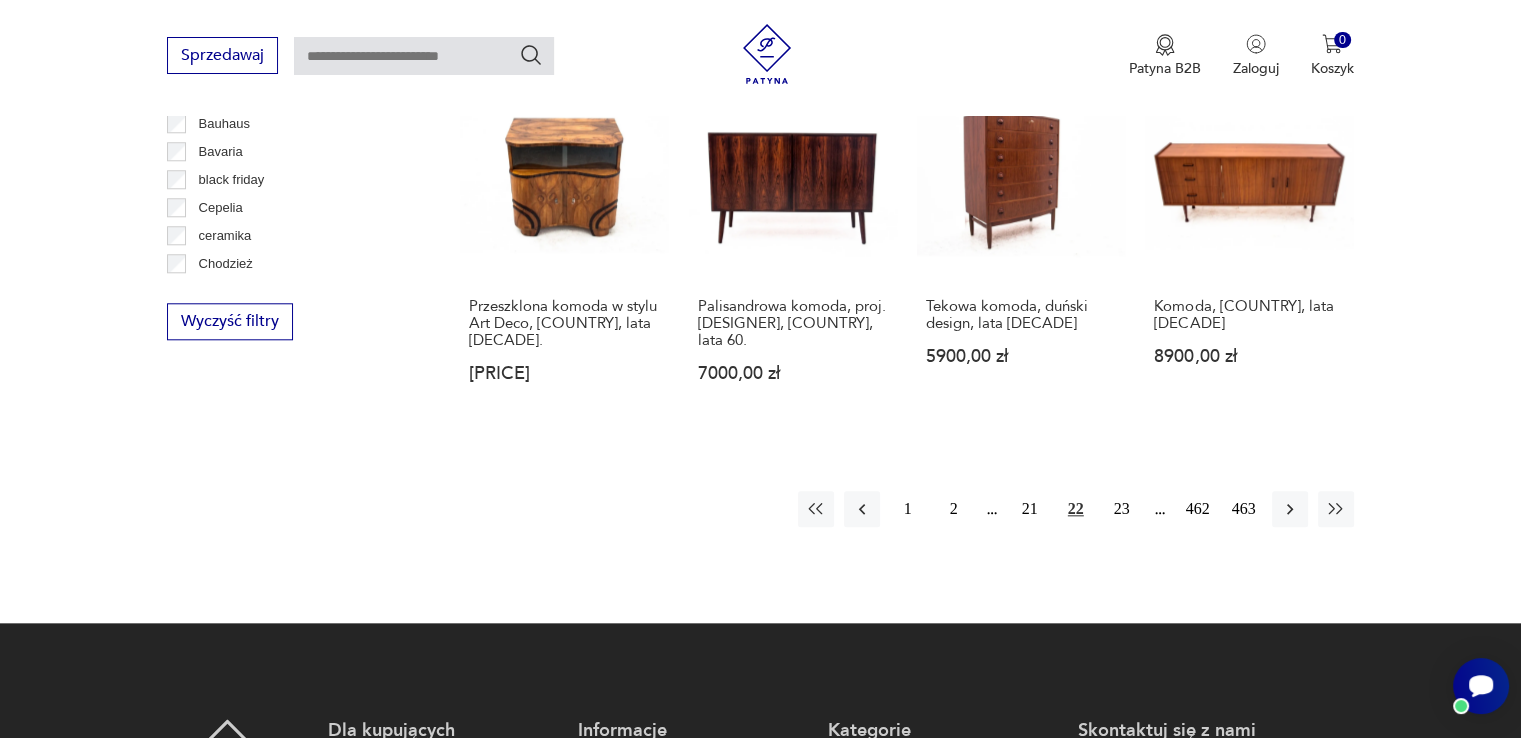 scroll, scrollTop: 2030, scrollLeft: 0, axis: vertical 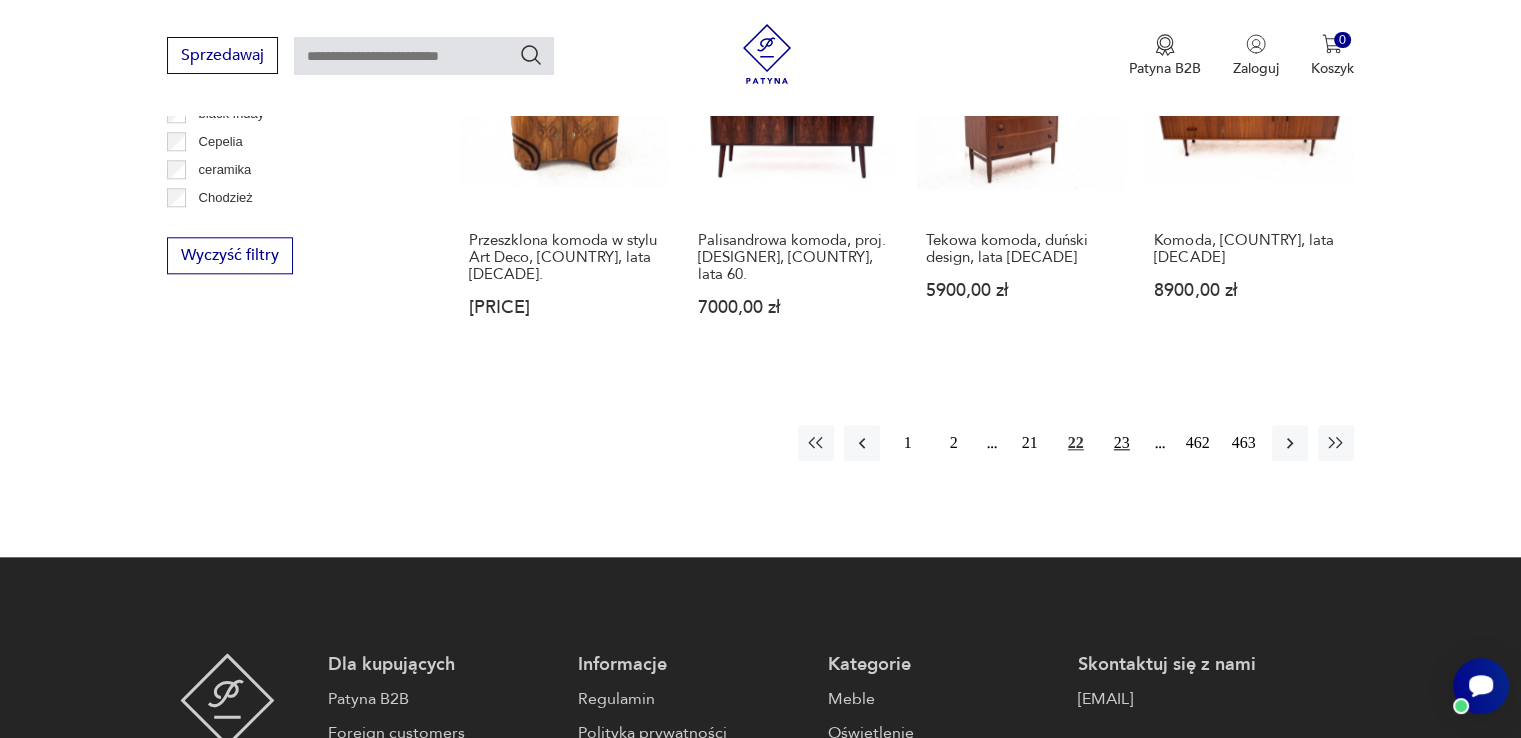 click on "23" at bounding box center [1122, 443] 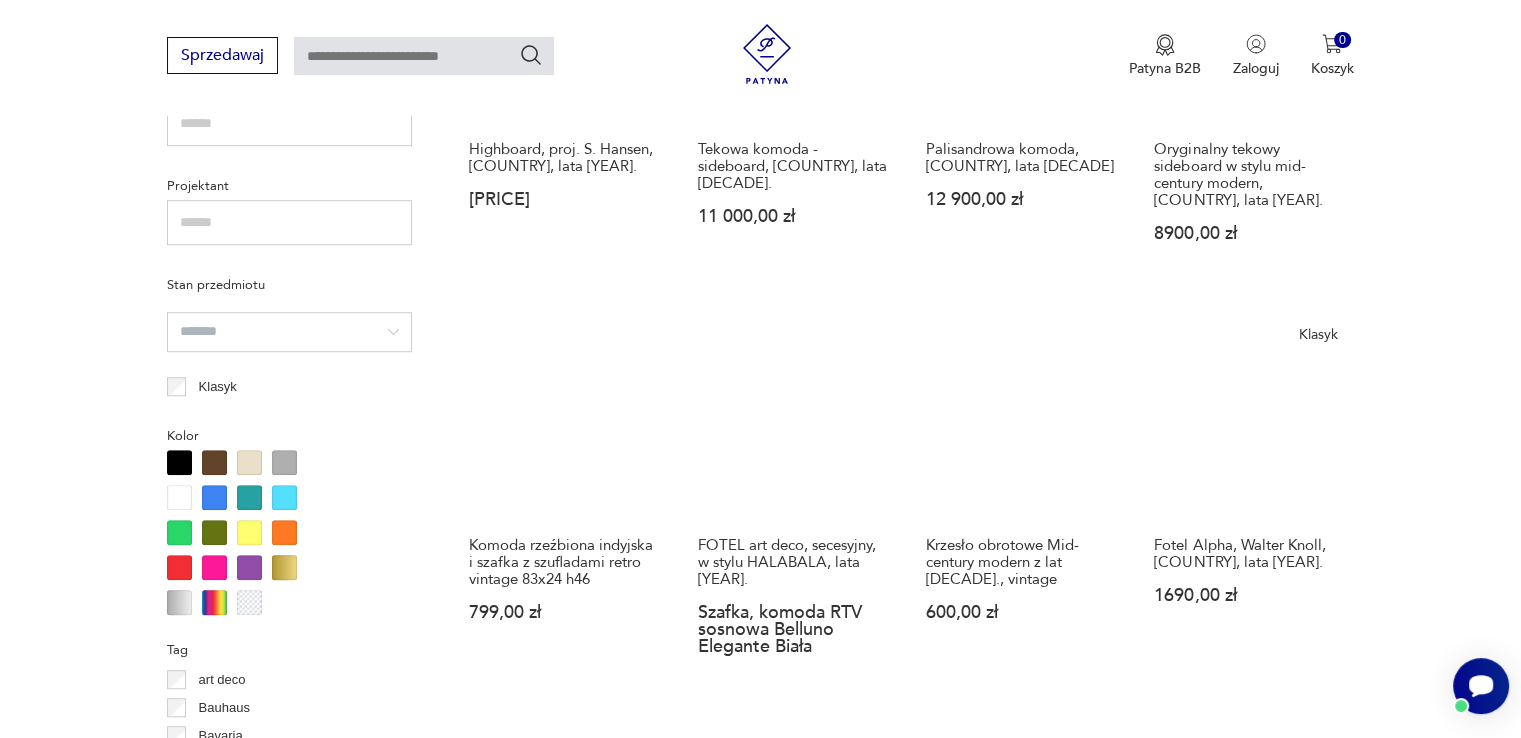 scroll, scrollTop: 1530, scrollLeft: 0, axis: vertical 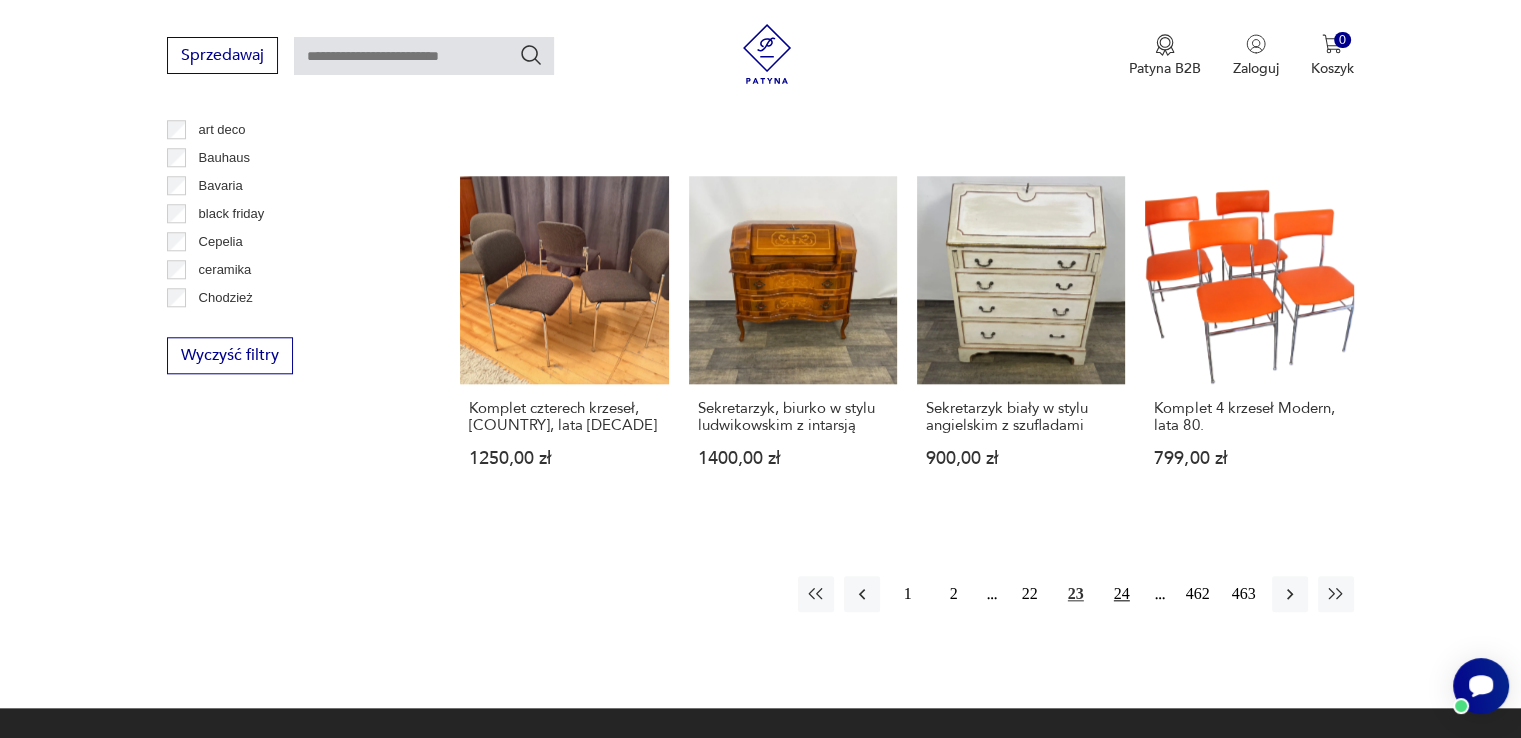 click on "24" at bounding box center [1122, 594] 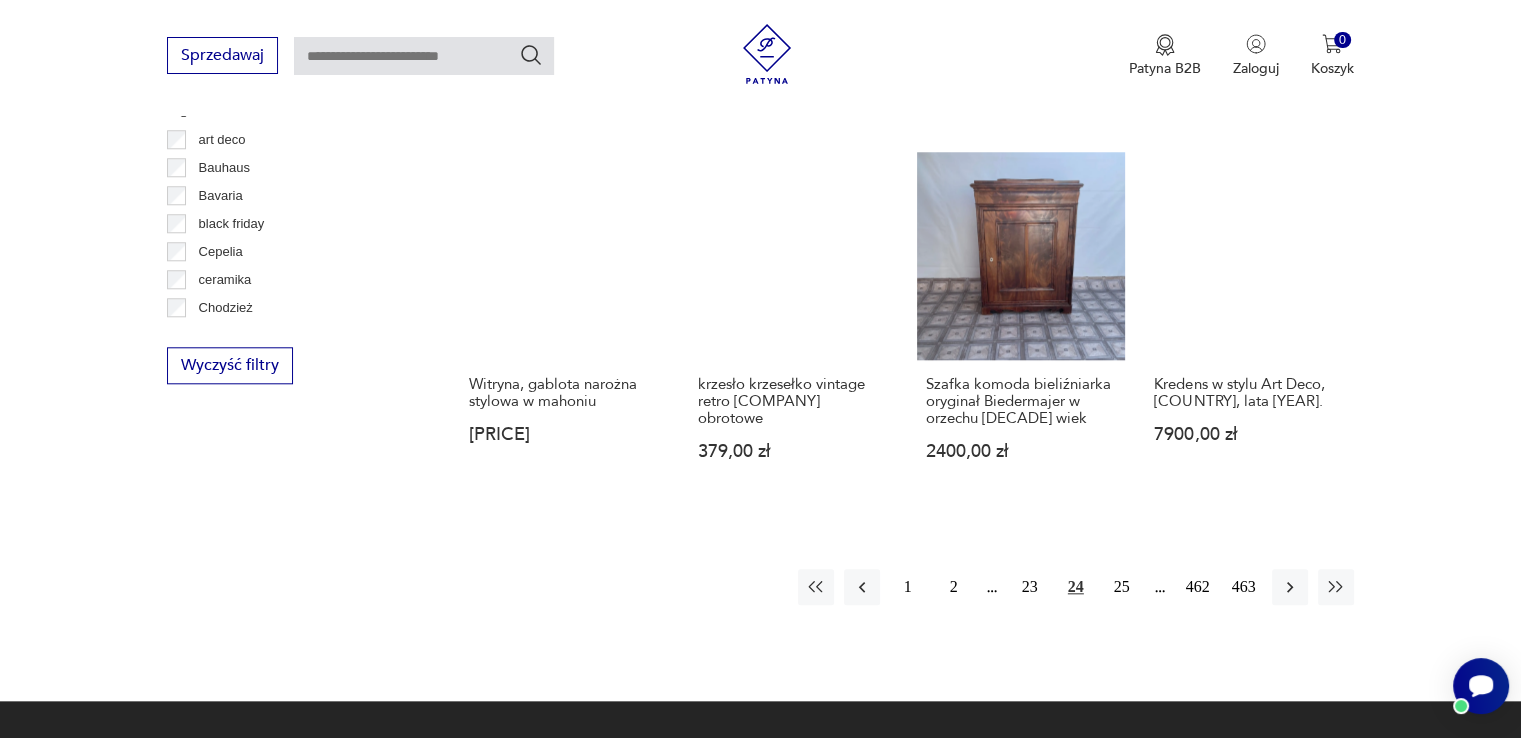 scroll, scrollTop: 2130, scrollLeft: 0, axis: vertical 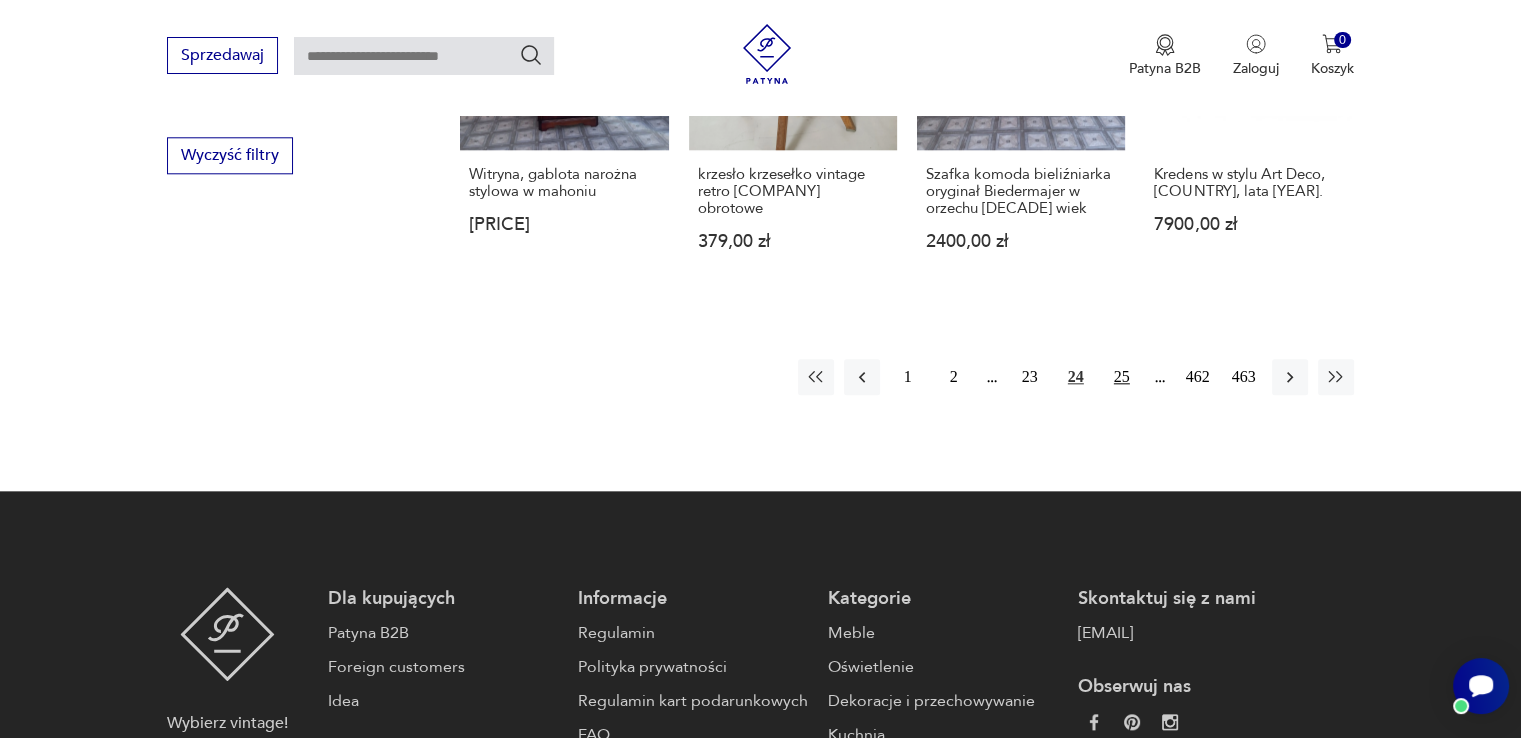 click on "25" at bounding box center (1122, 377) 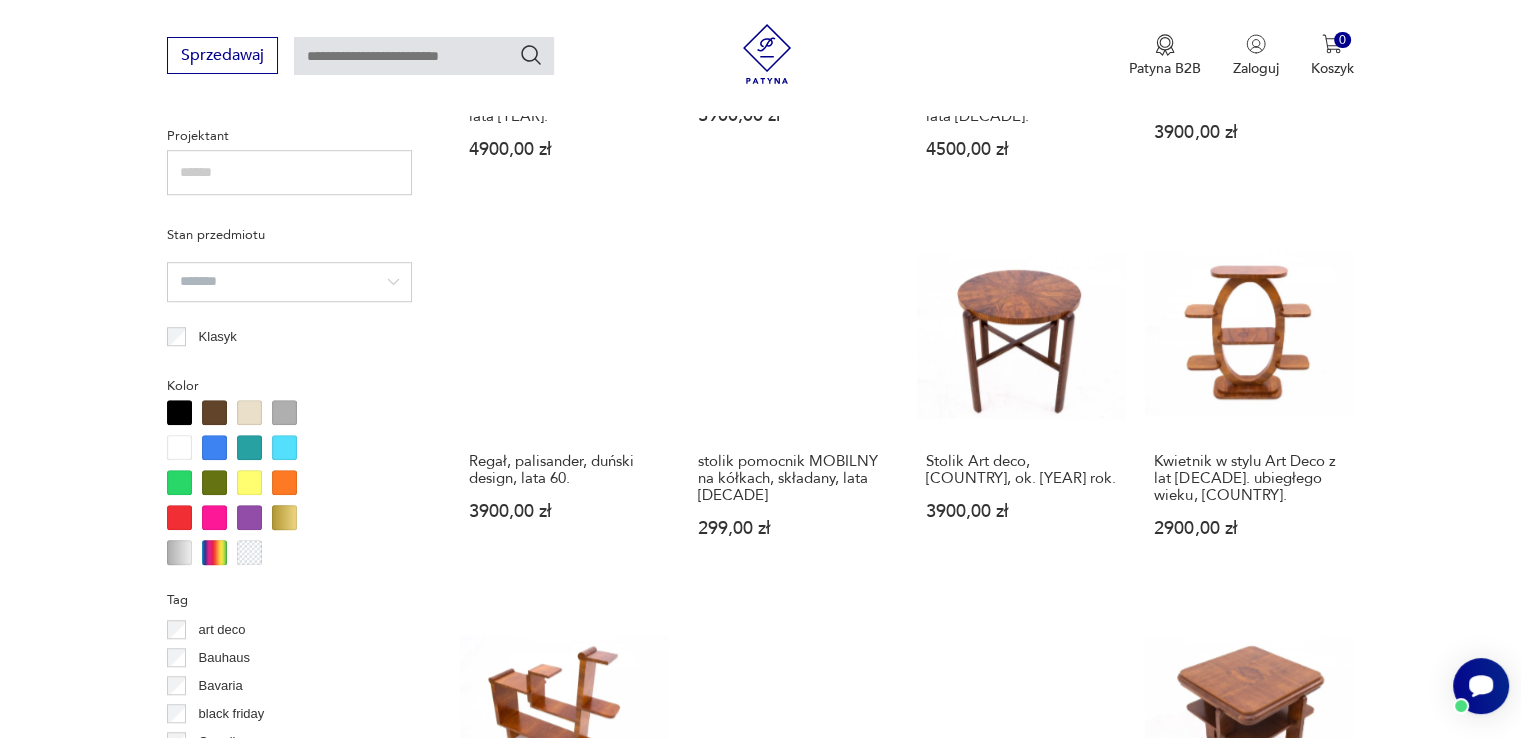 scroll, scrollTop: 1930, scrollLeft: 0, axis: vertical 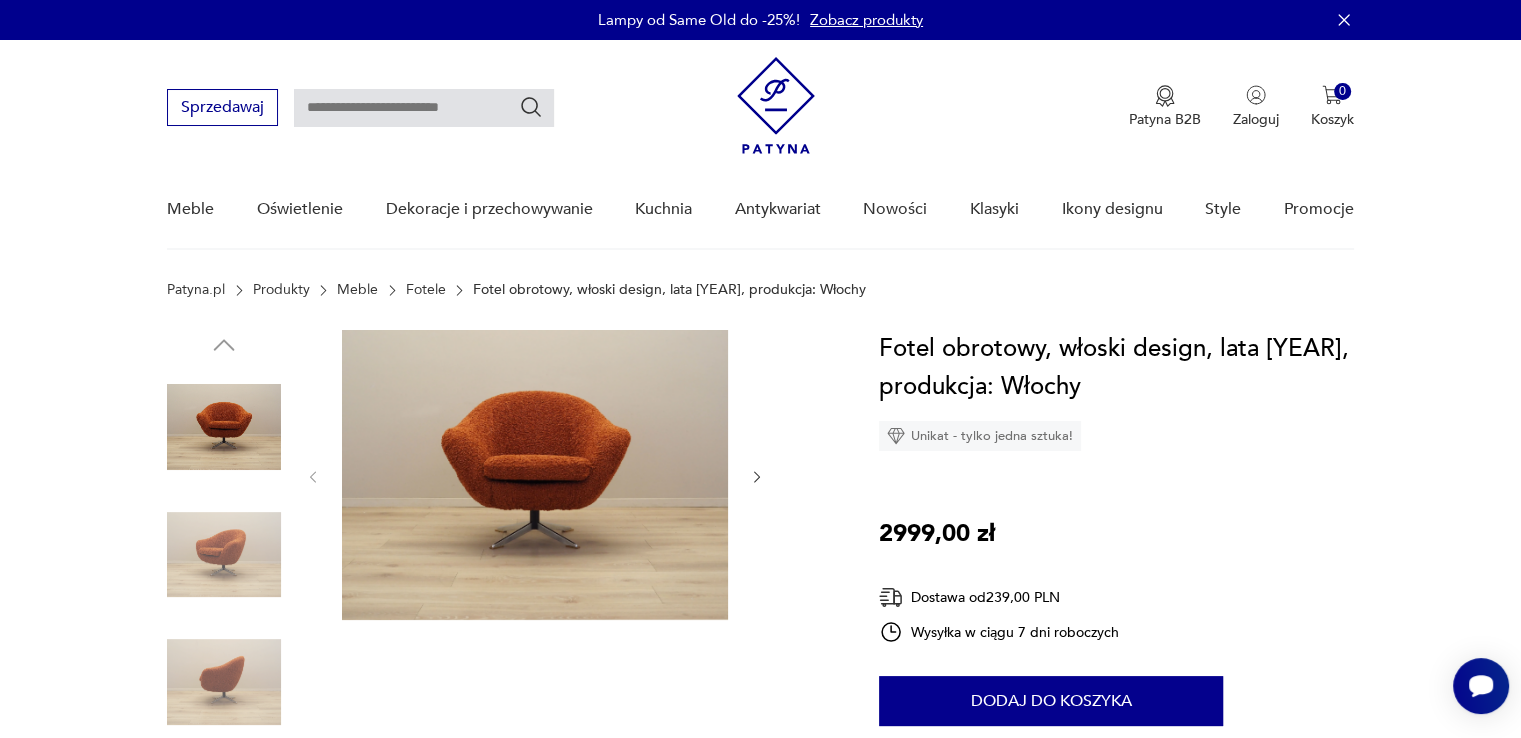 click at bounding box center [224, 555] 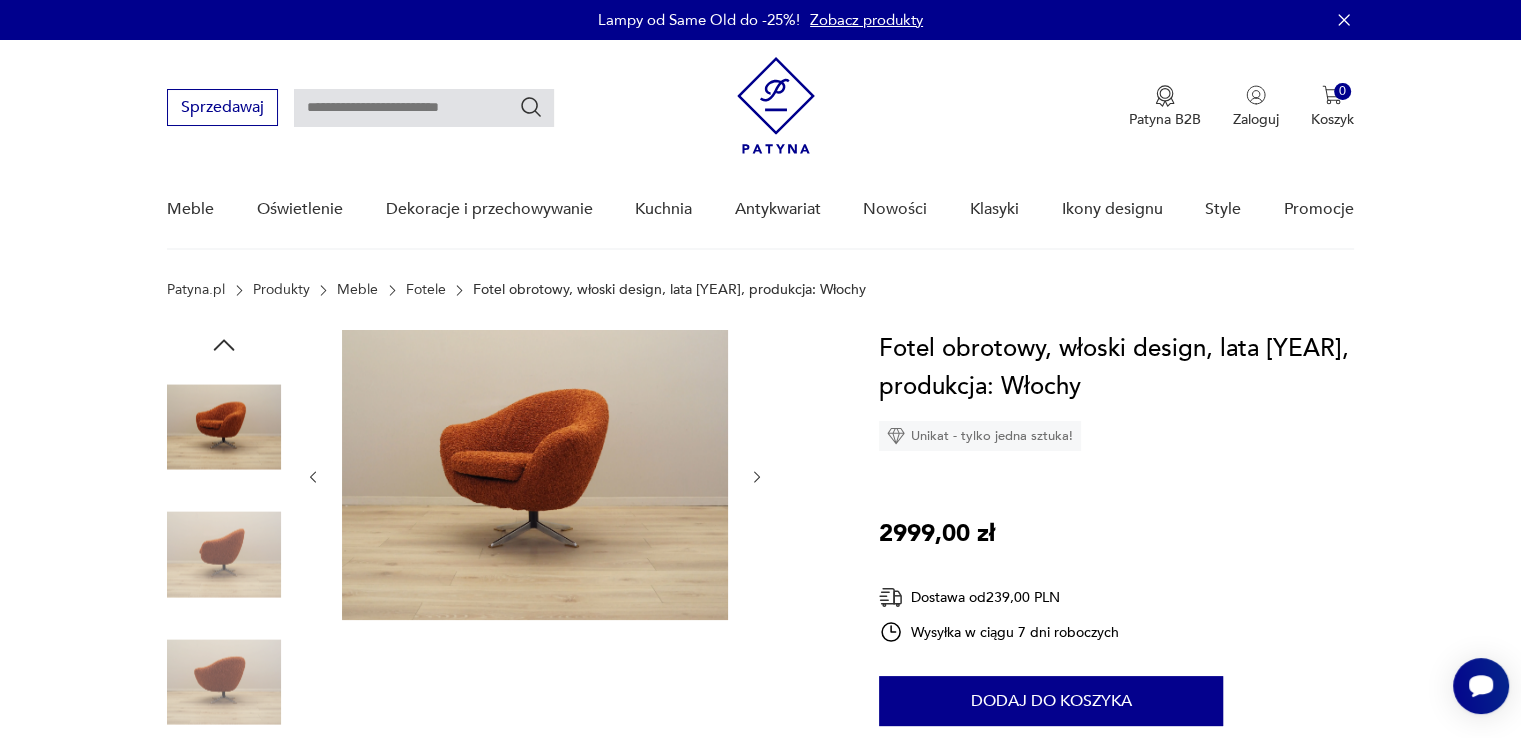 click at bounding box center (224, 557) 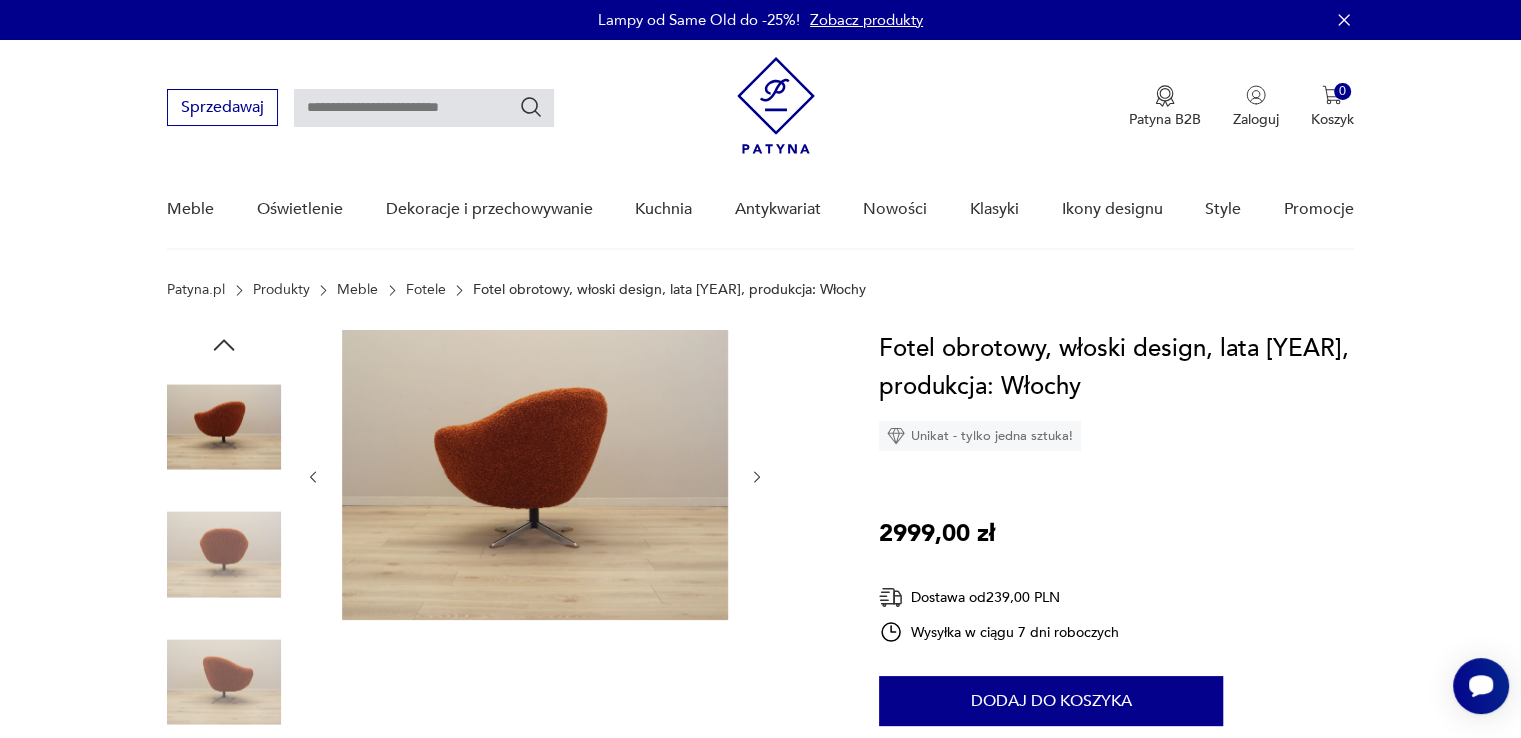 click at bounding box center (224, 427) 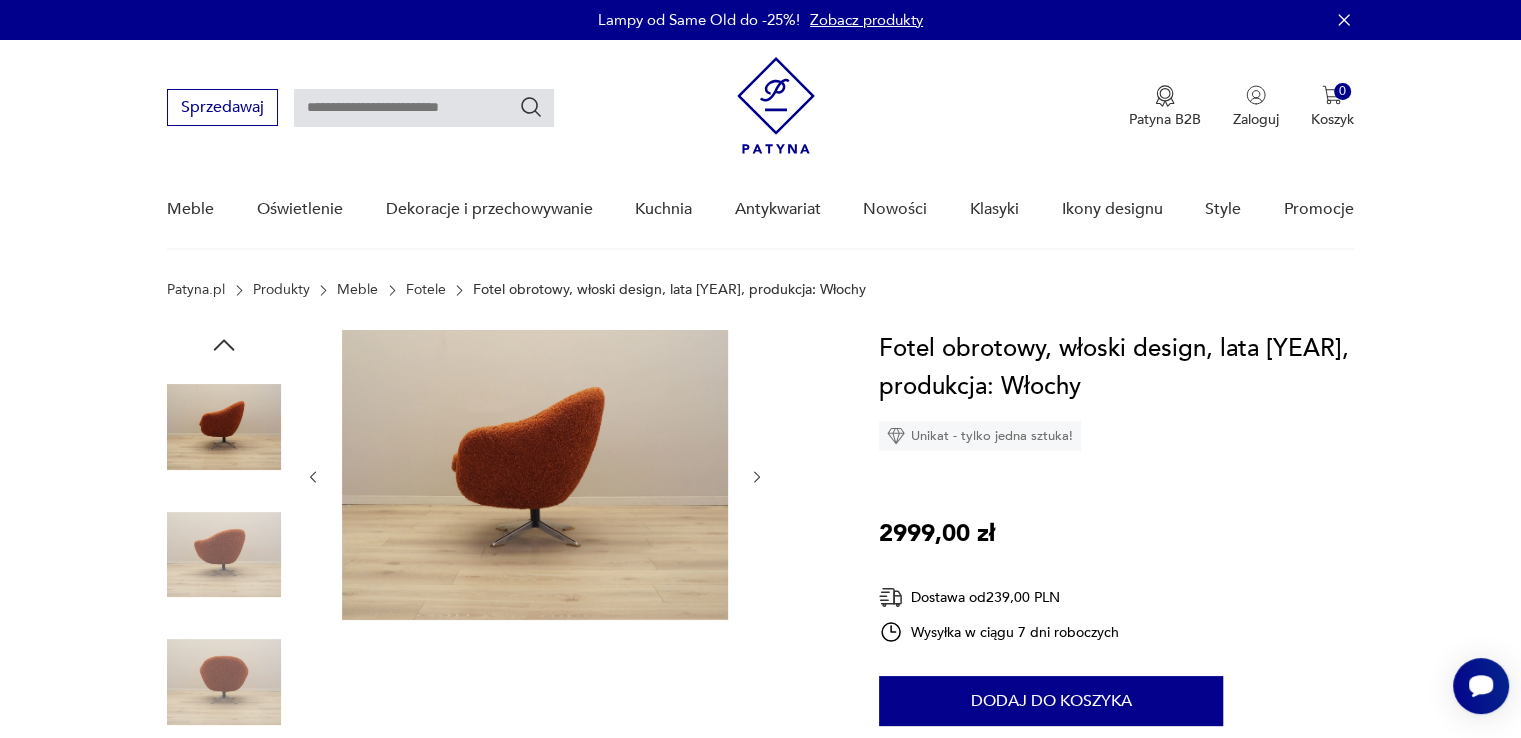 click at bounding box center [0, 0] 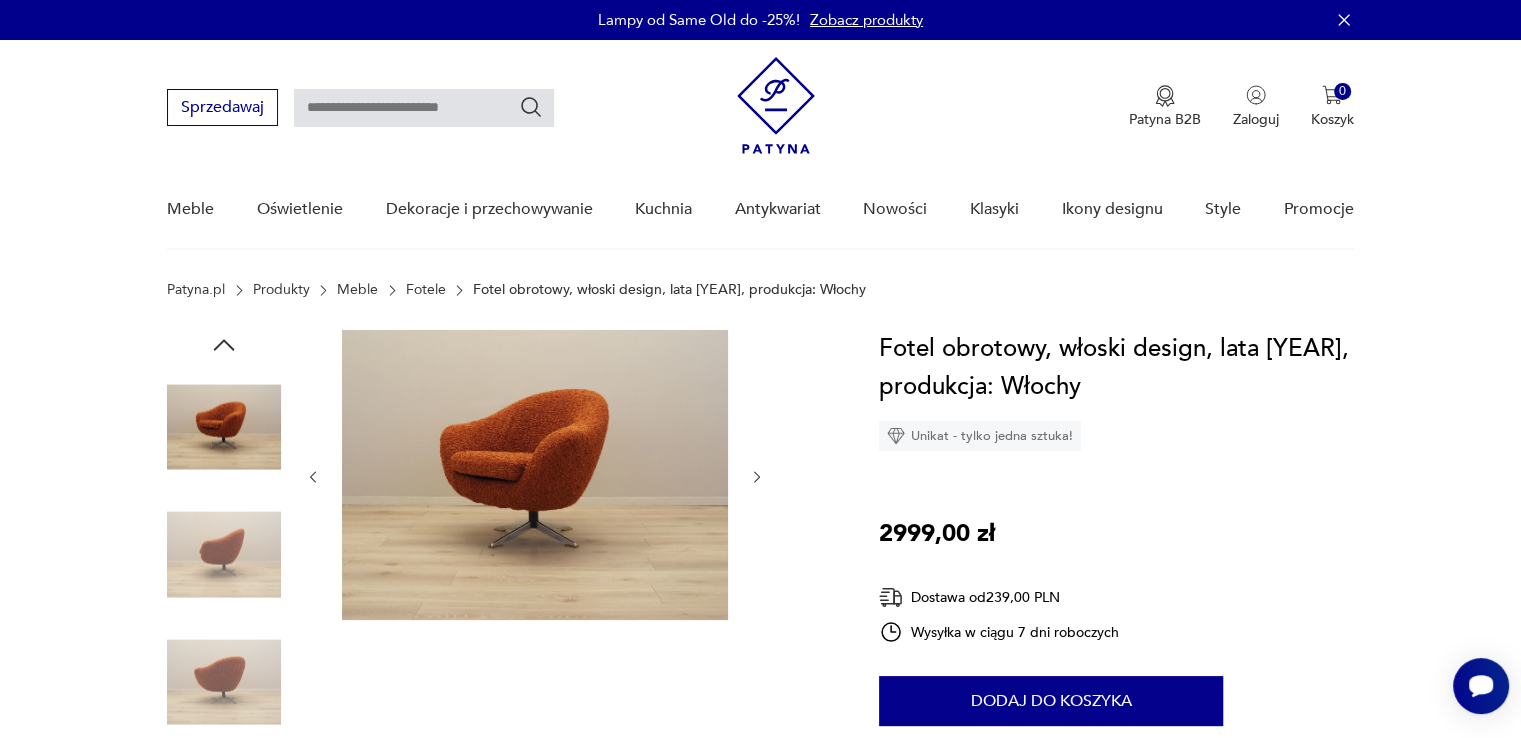 click at bounding box center [0, 0] 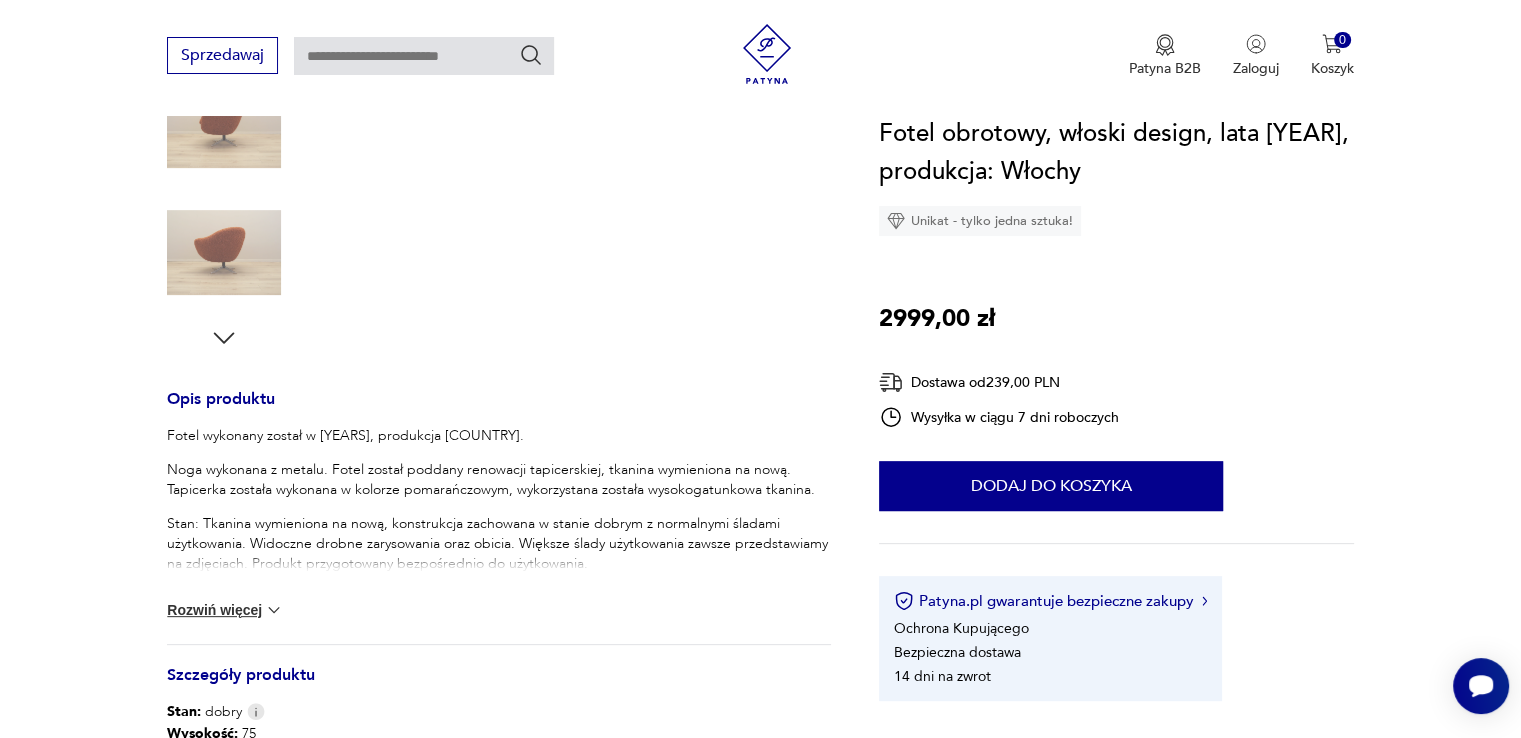 scroll, scrollTop: 200, scrollLeft: 0, axis: vertical 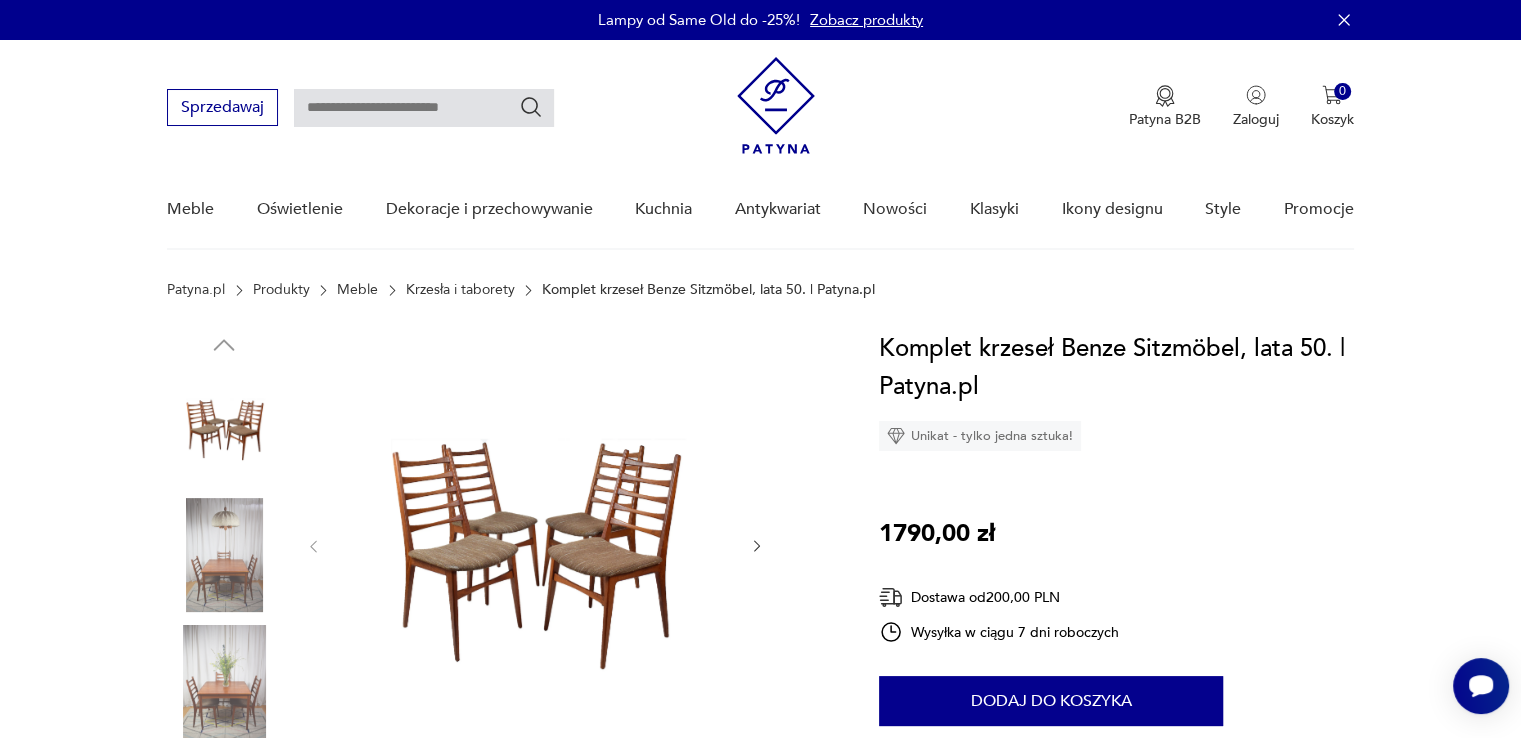 click at bounding box center [224, 555] 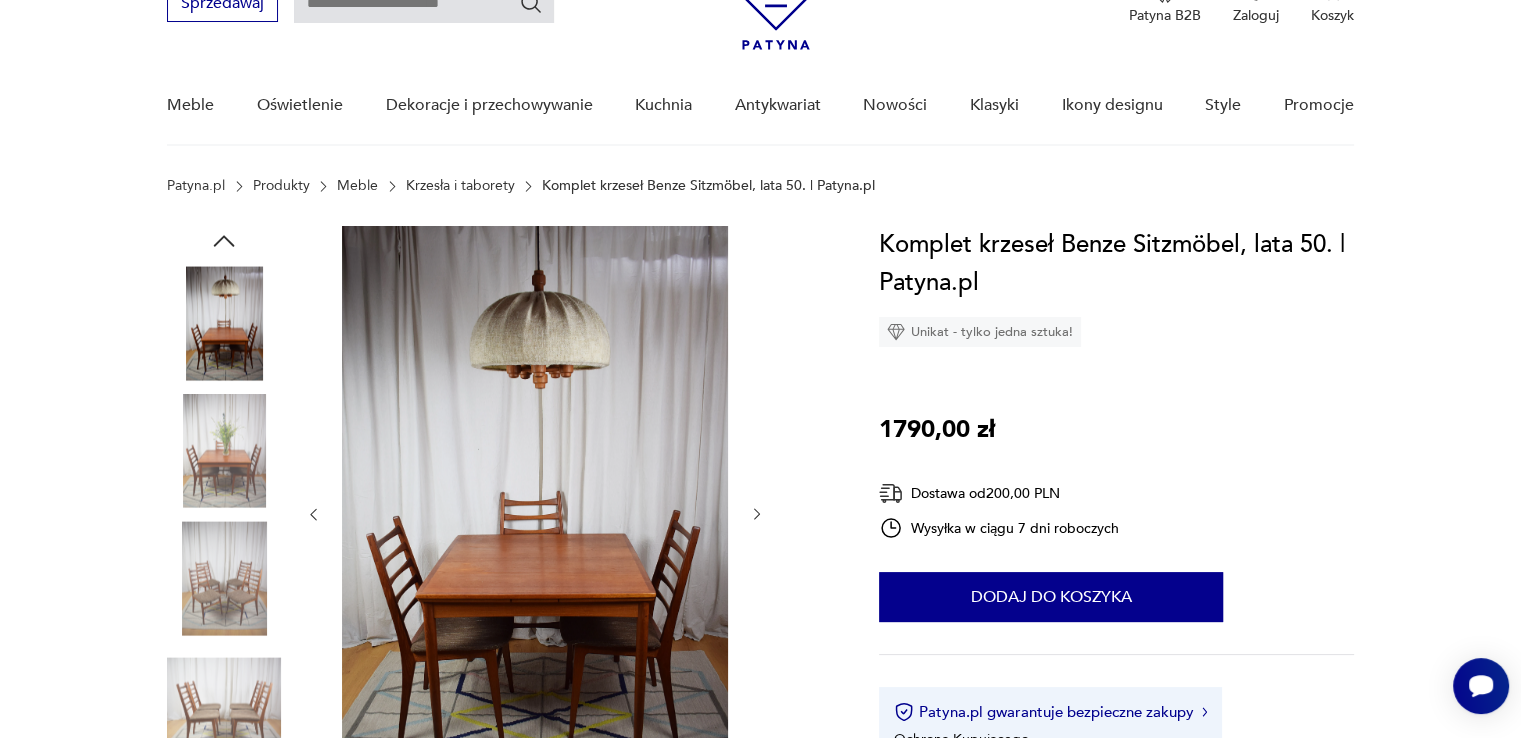 scroll, scrollTop: 200, scrollLeft: 0, axis: vertical 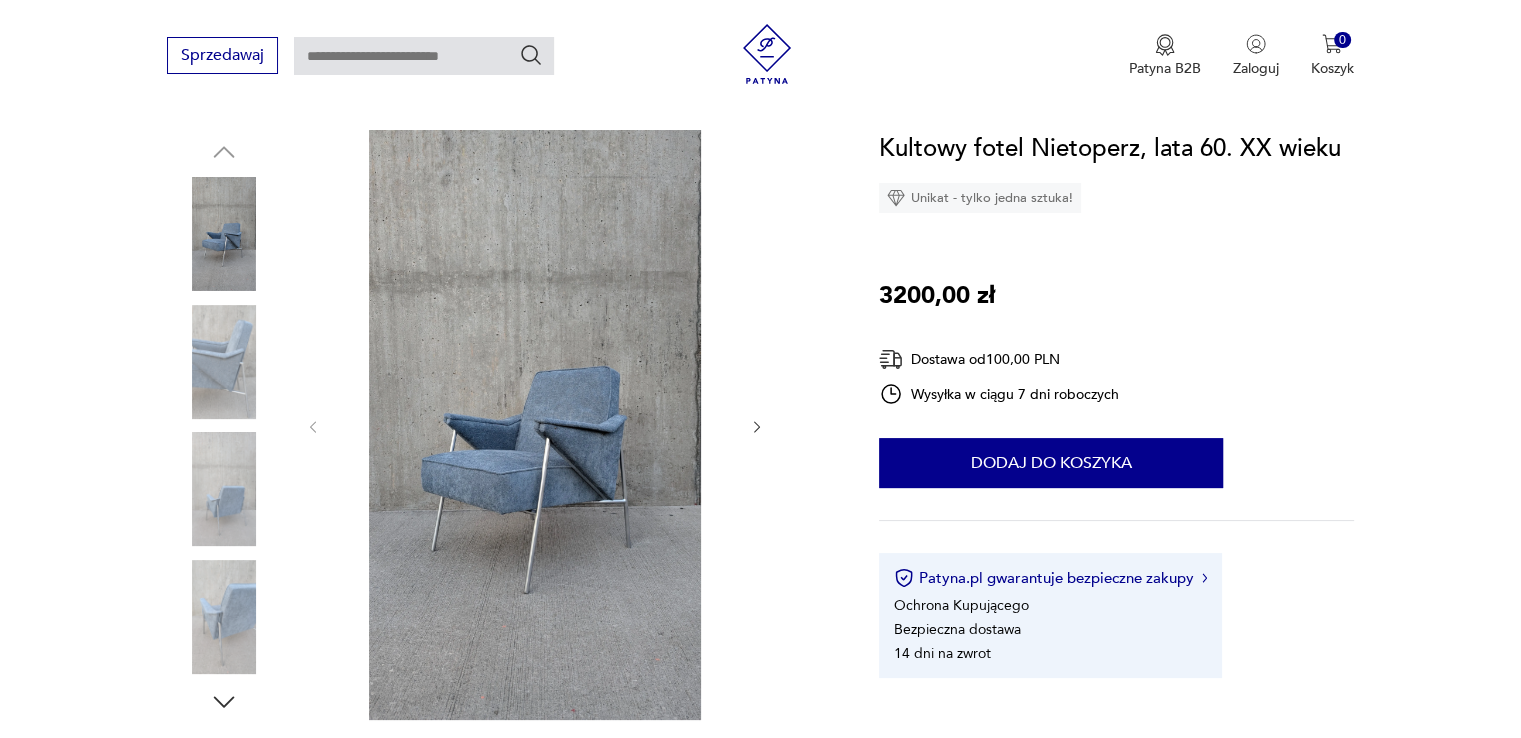 click at bounding box center (224, 362) 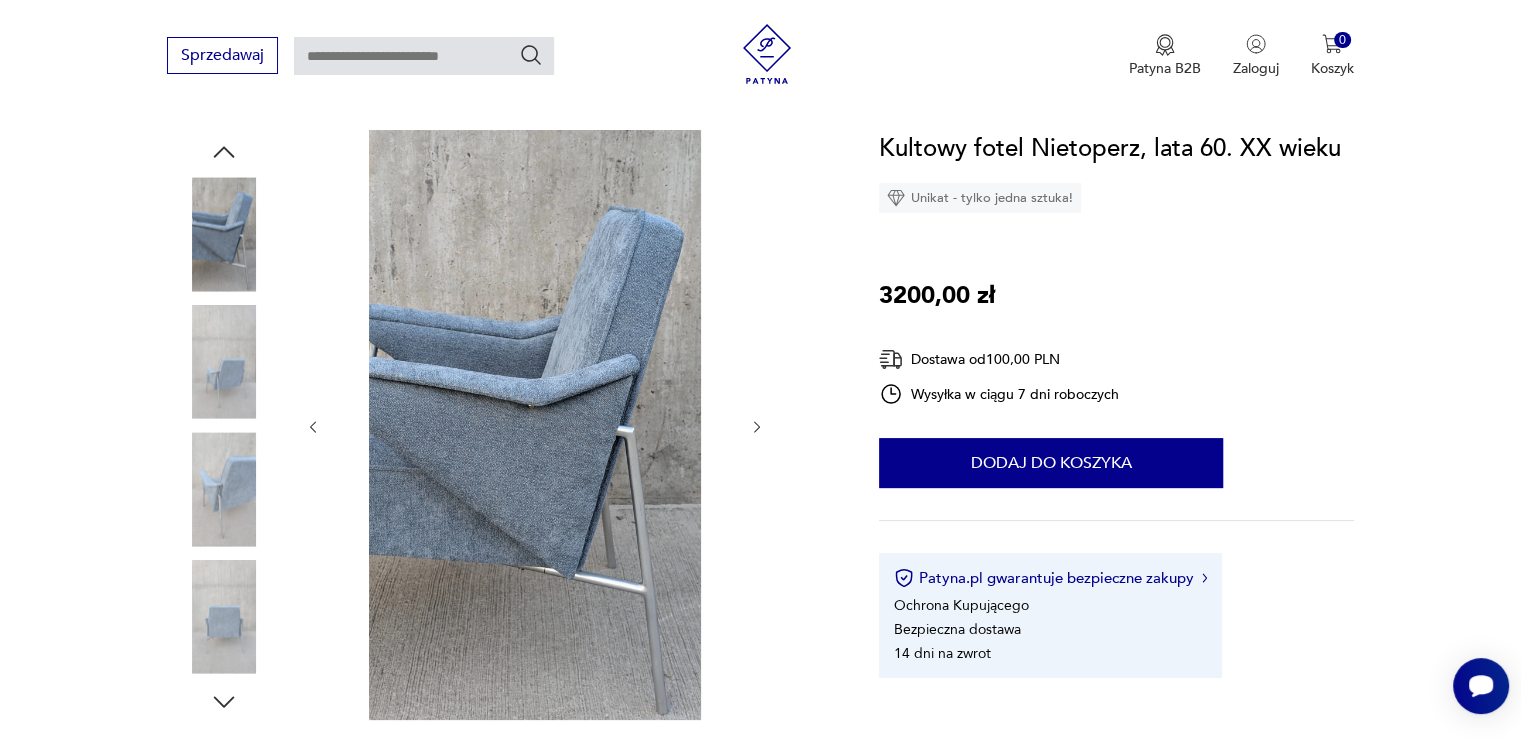 scroll, scrollTop: 0, scrollLeft: 0, axis: both 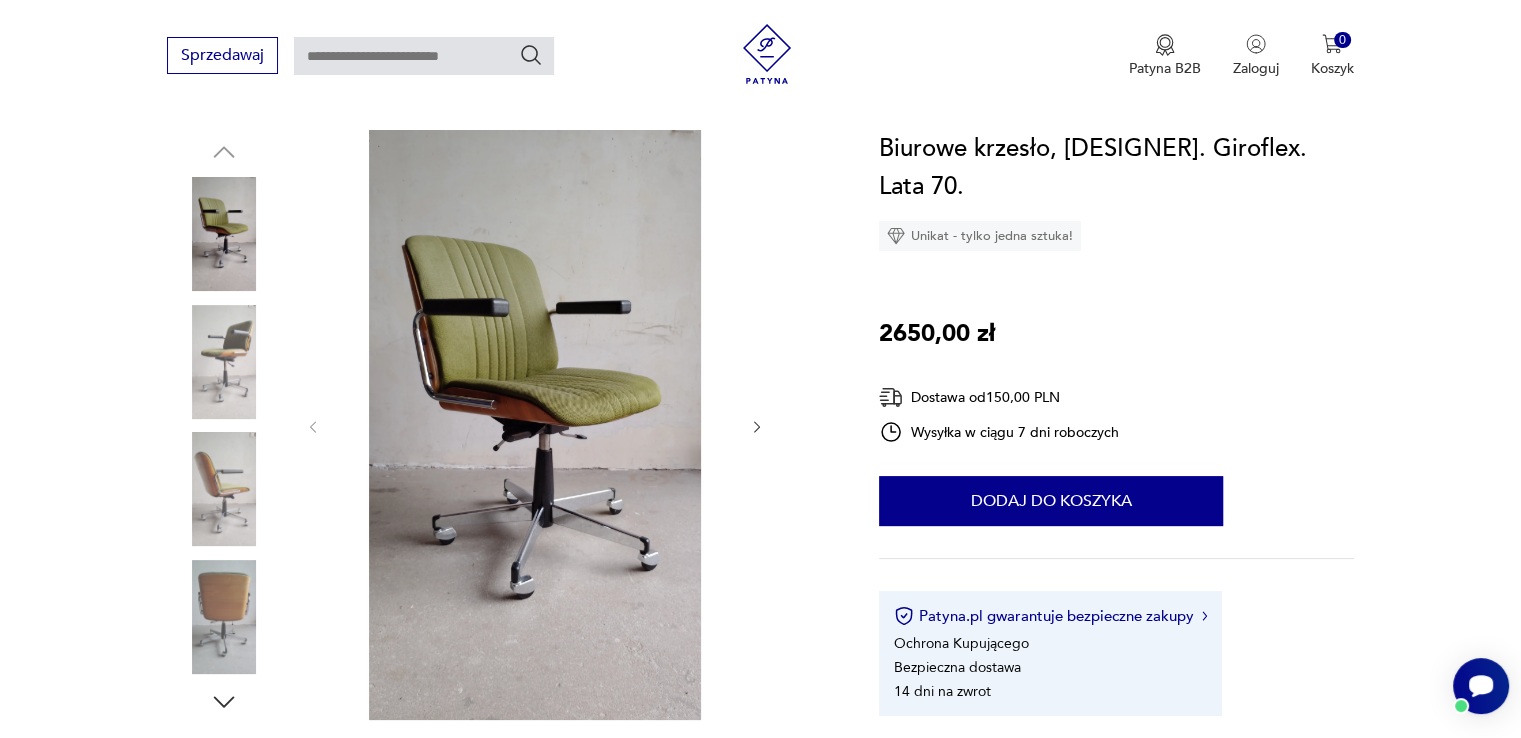 click at bounding box center (0, 0) 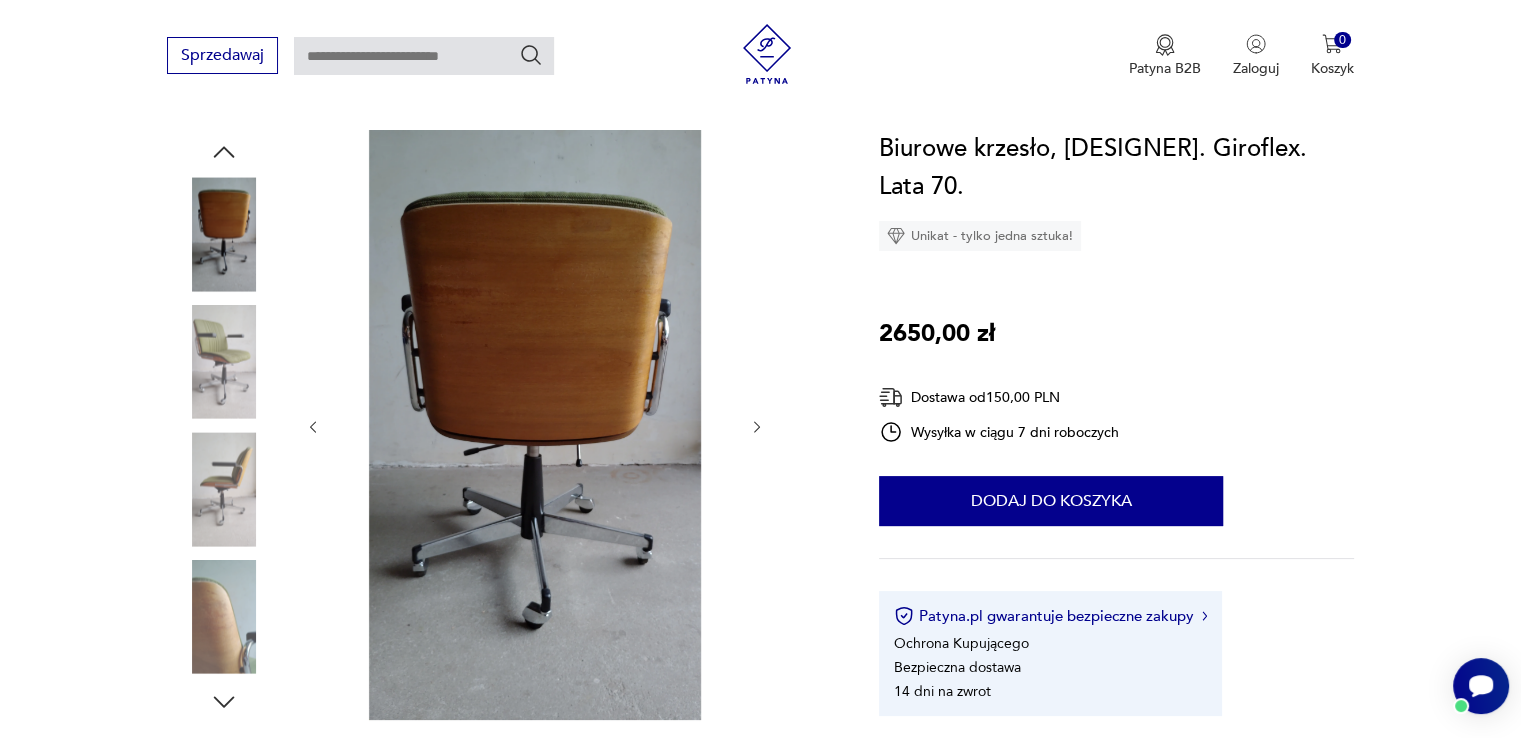 click at bounding box center [224, 362] 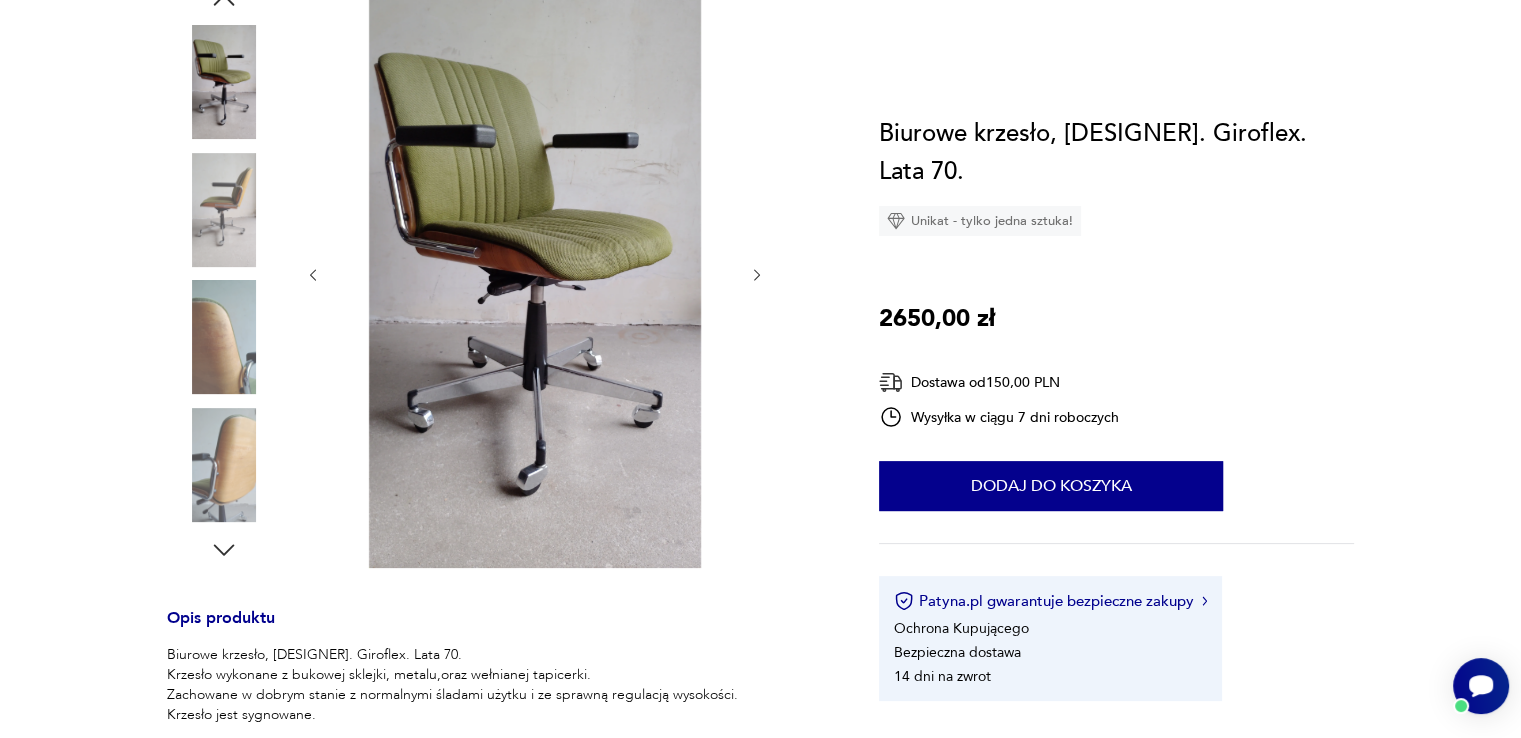 scroll, scrollTop: 100, scrollLeft: 0, axis: vertical 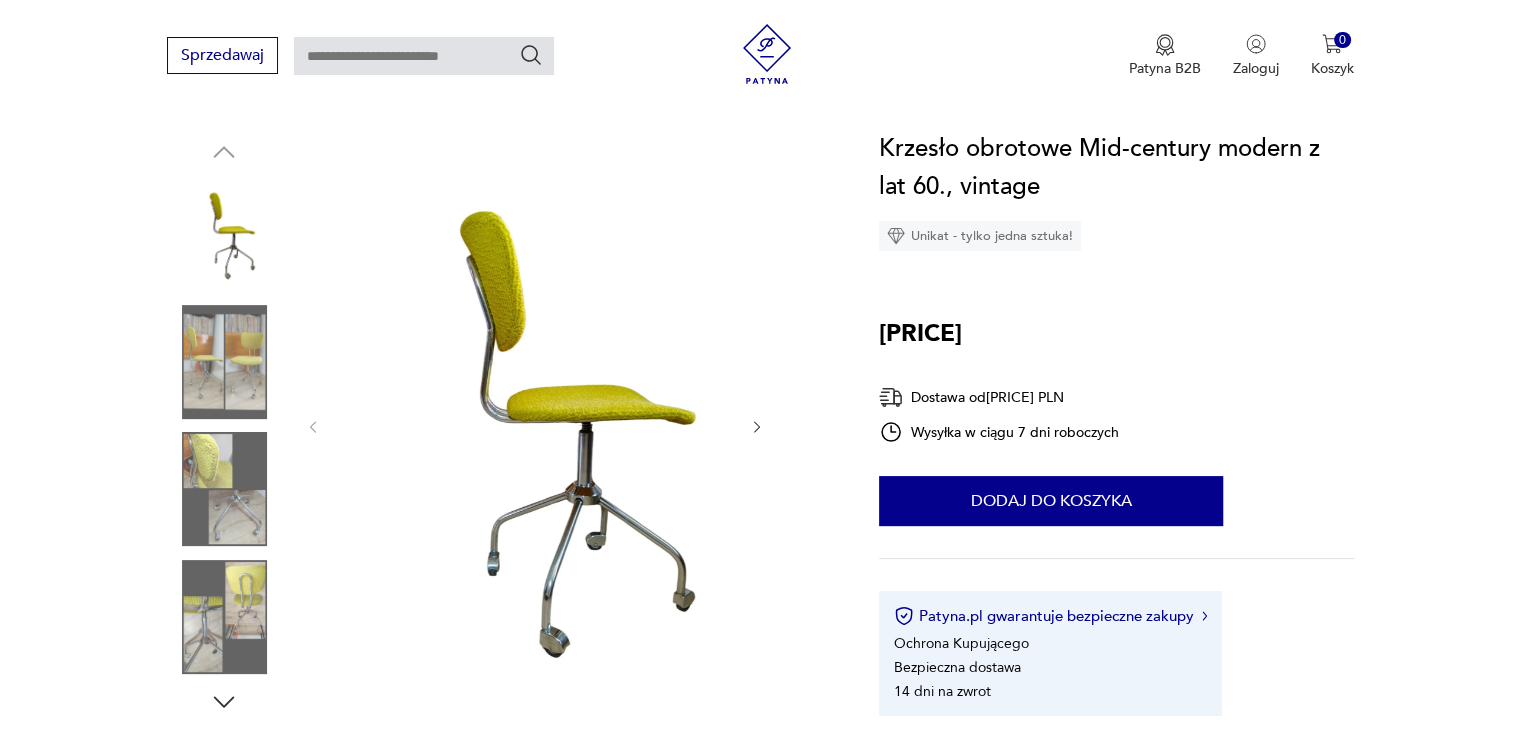 click at bounding box center [224, 362] 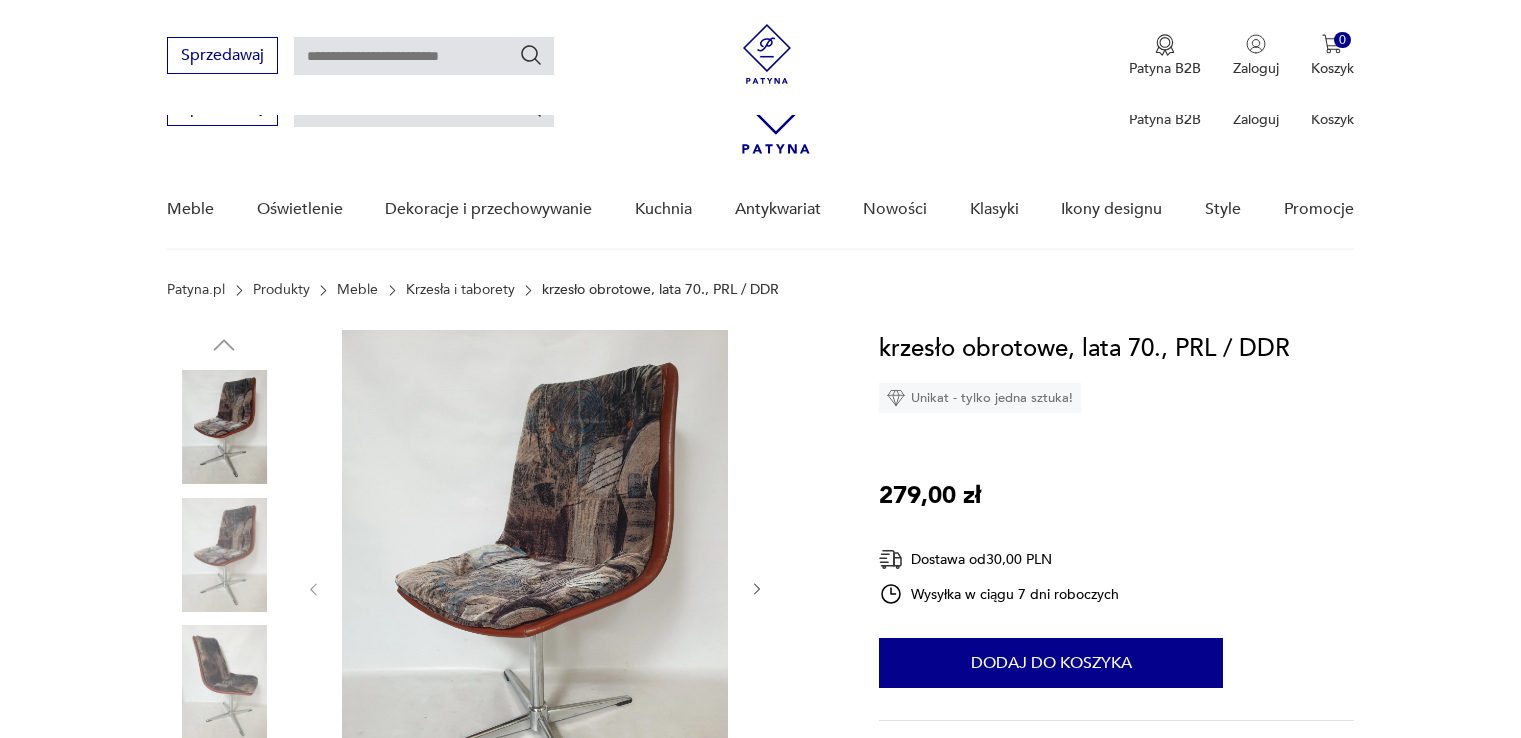 scroll, scrollTop: 600, scrollLeft: 0, axis: vertical 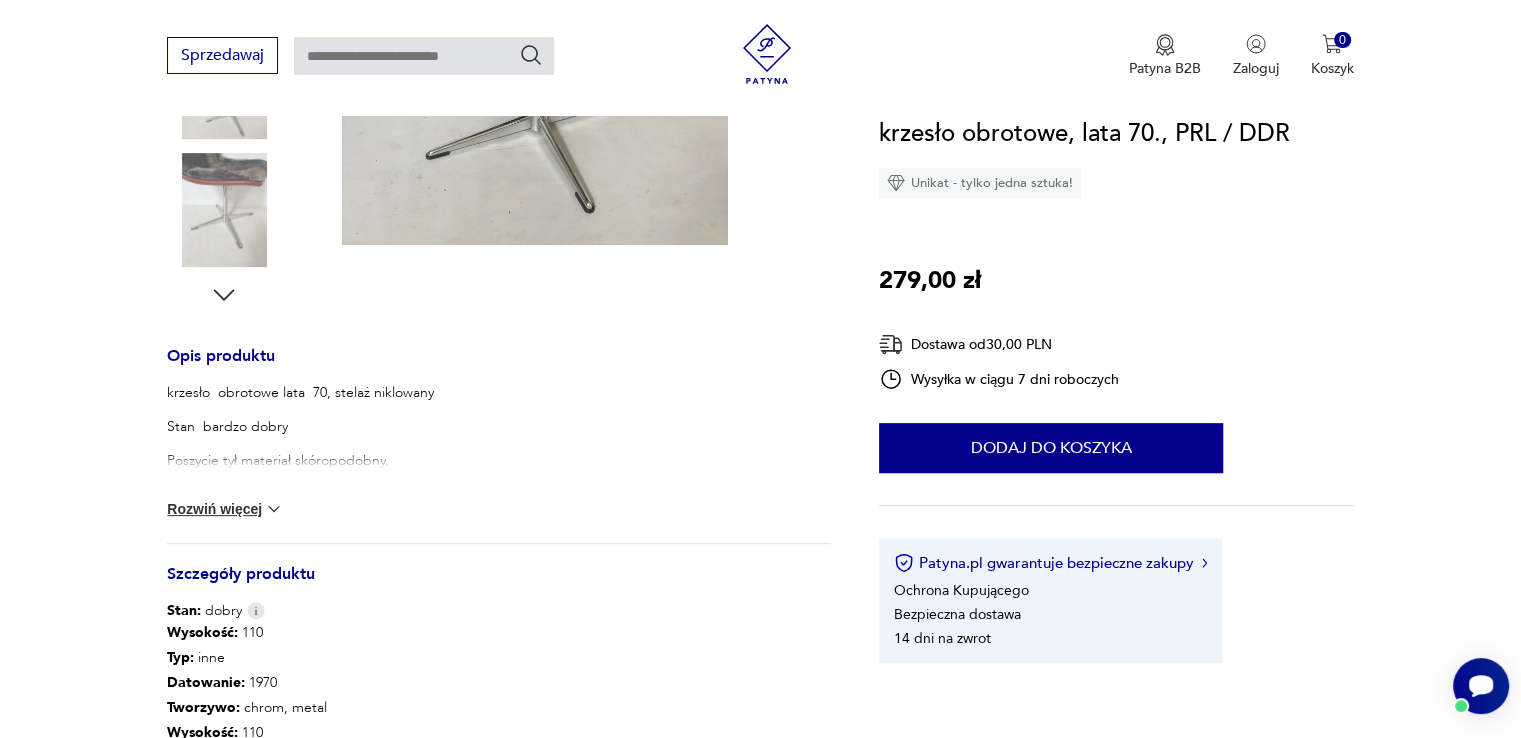 click on "Rozwiń więcej" at bounding box center [225, 509] 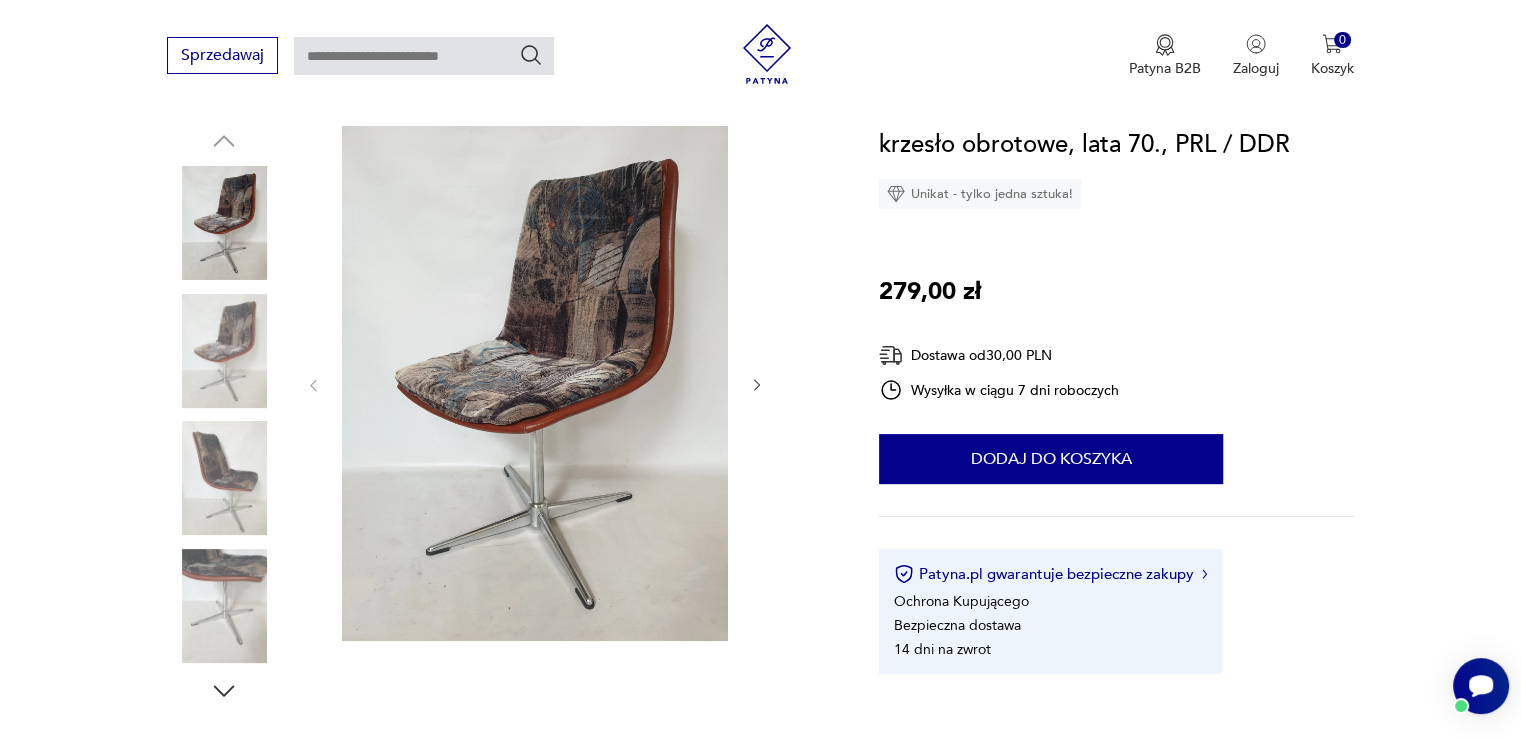 scroll, scrollTop: 200, scrollLeft: 0, axis: vertical 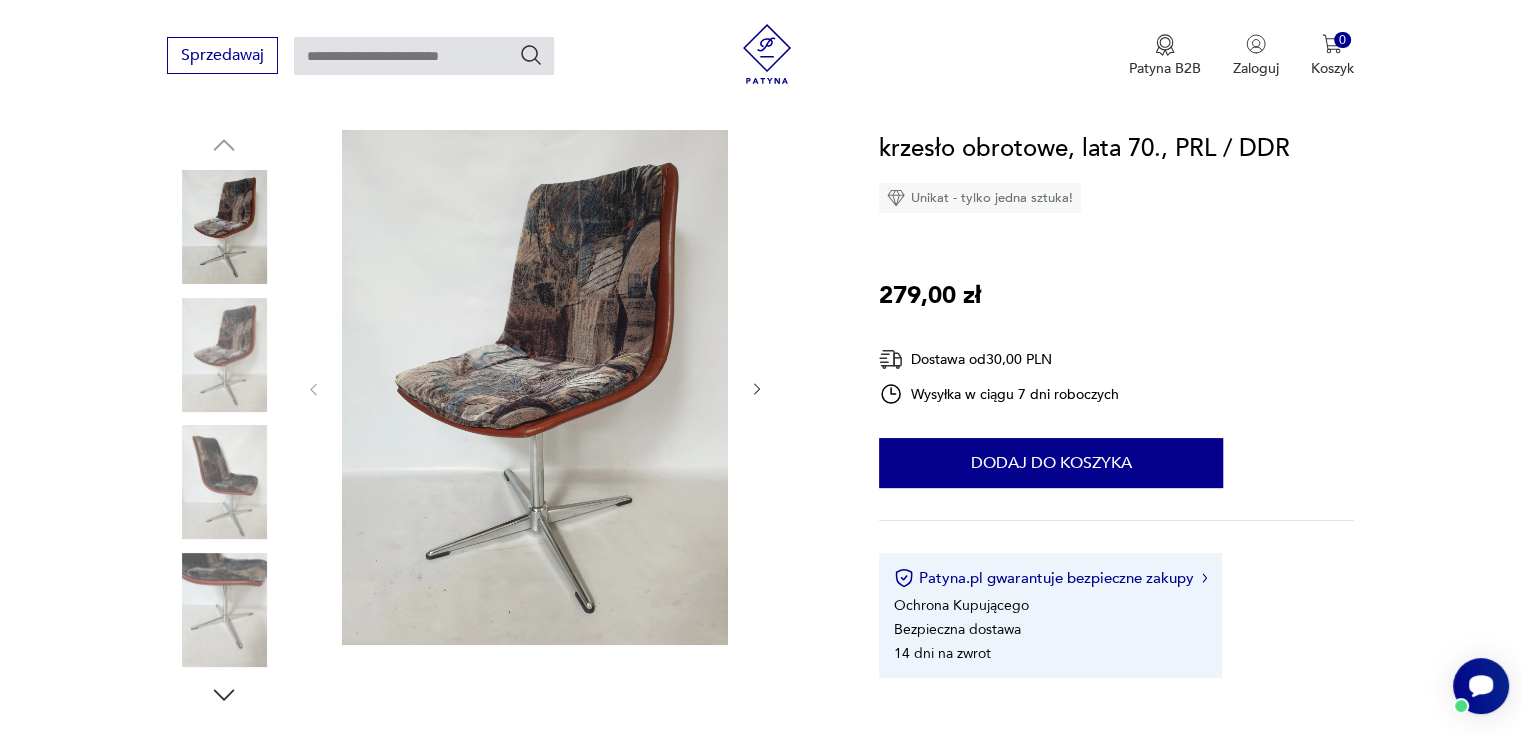 click at bounding box center (0, 0) 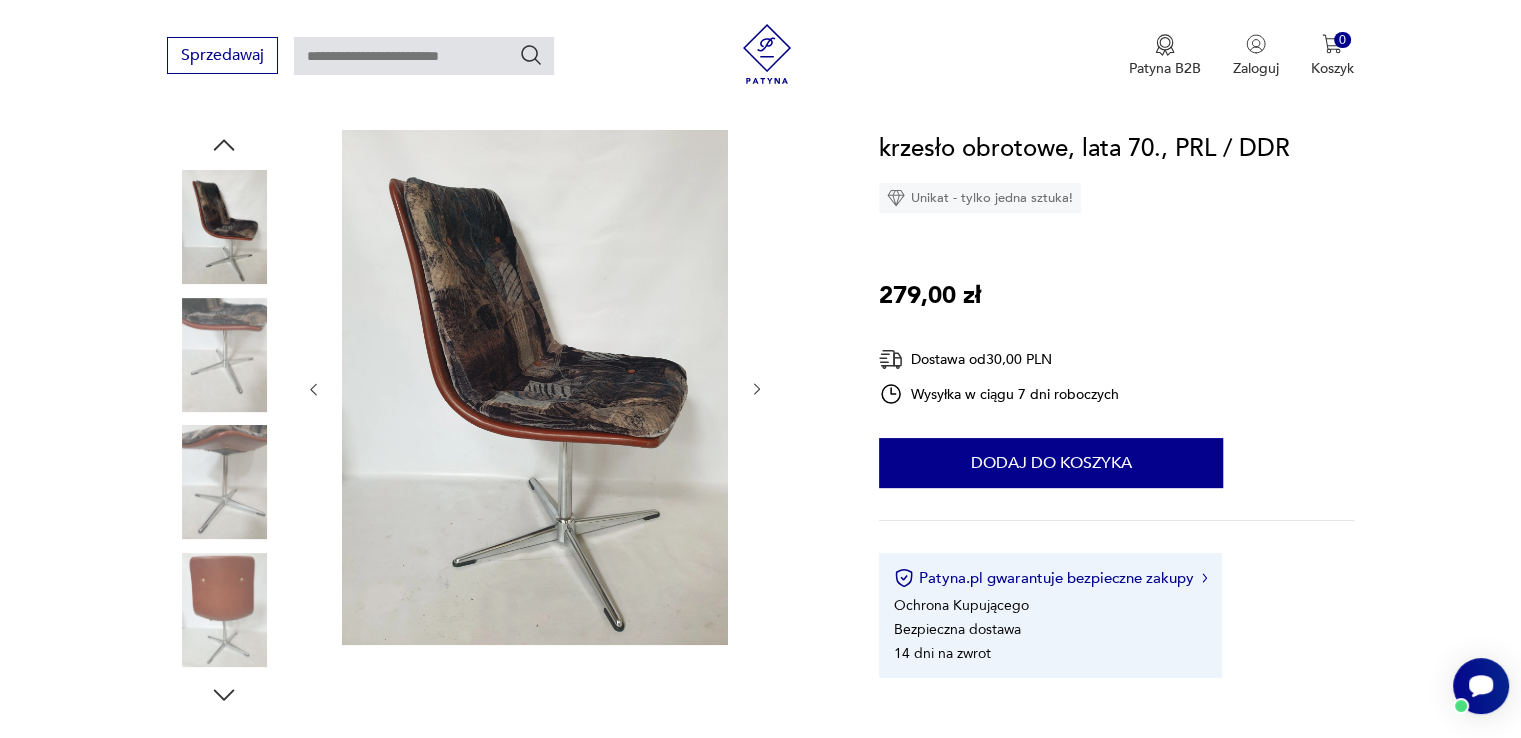 click at bounding box center [0, 0] 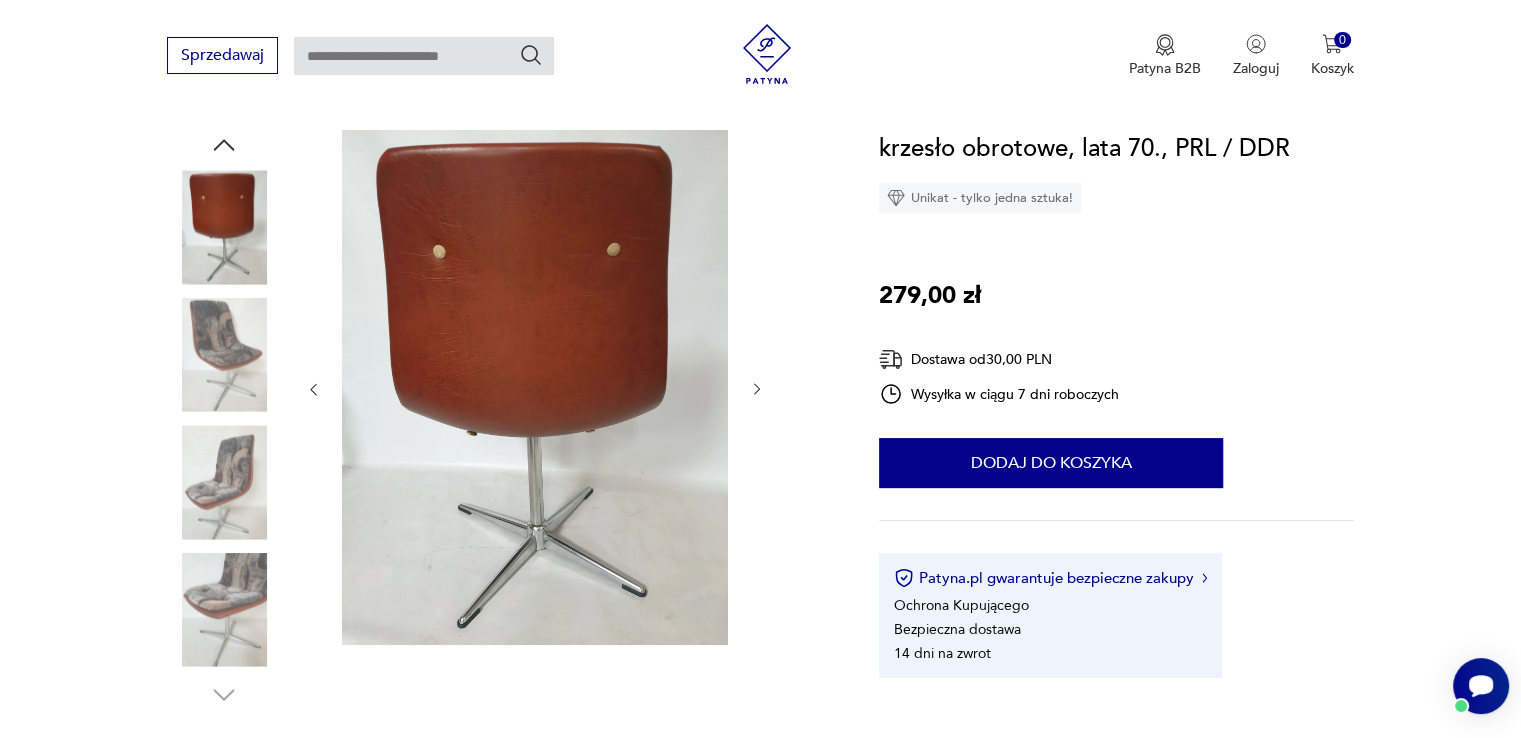 click at bounding box center [0, 0] 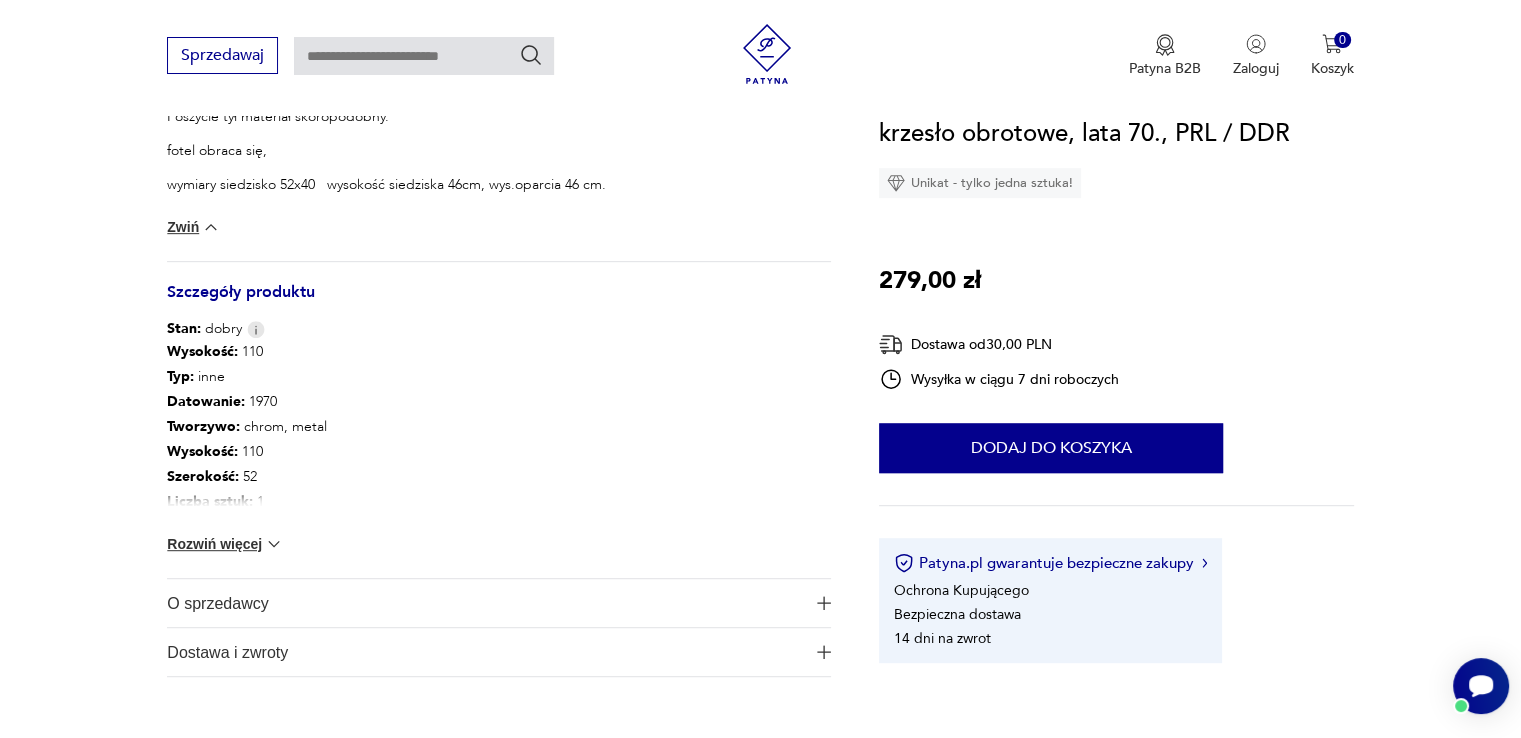scroll, scrollTop: 1100, scrollLeft: 0, axis: vertical 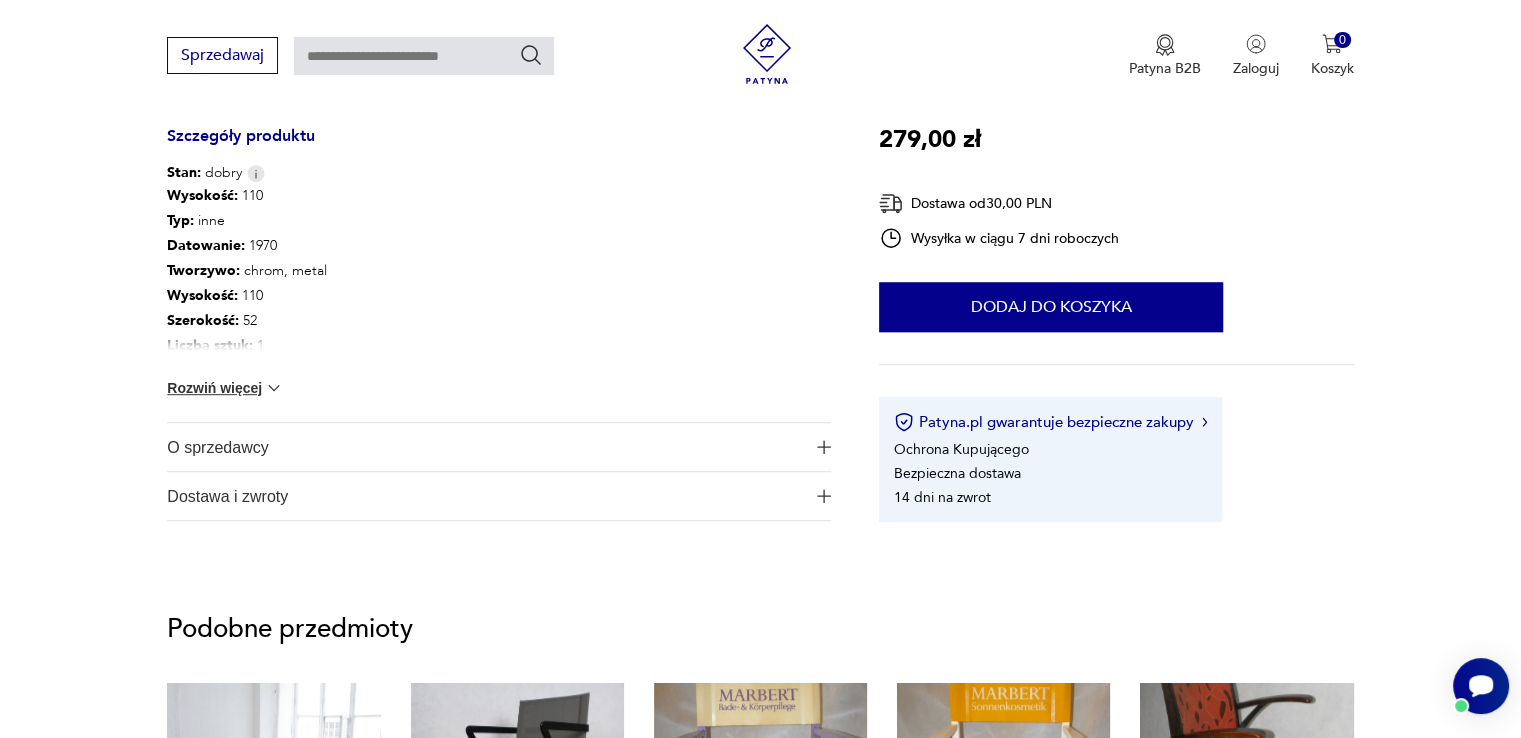 click on "Rozwiń więcej" at bounding box center [193, 71] 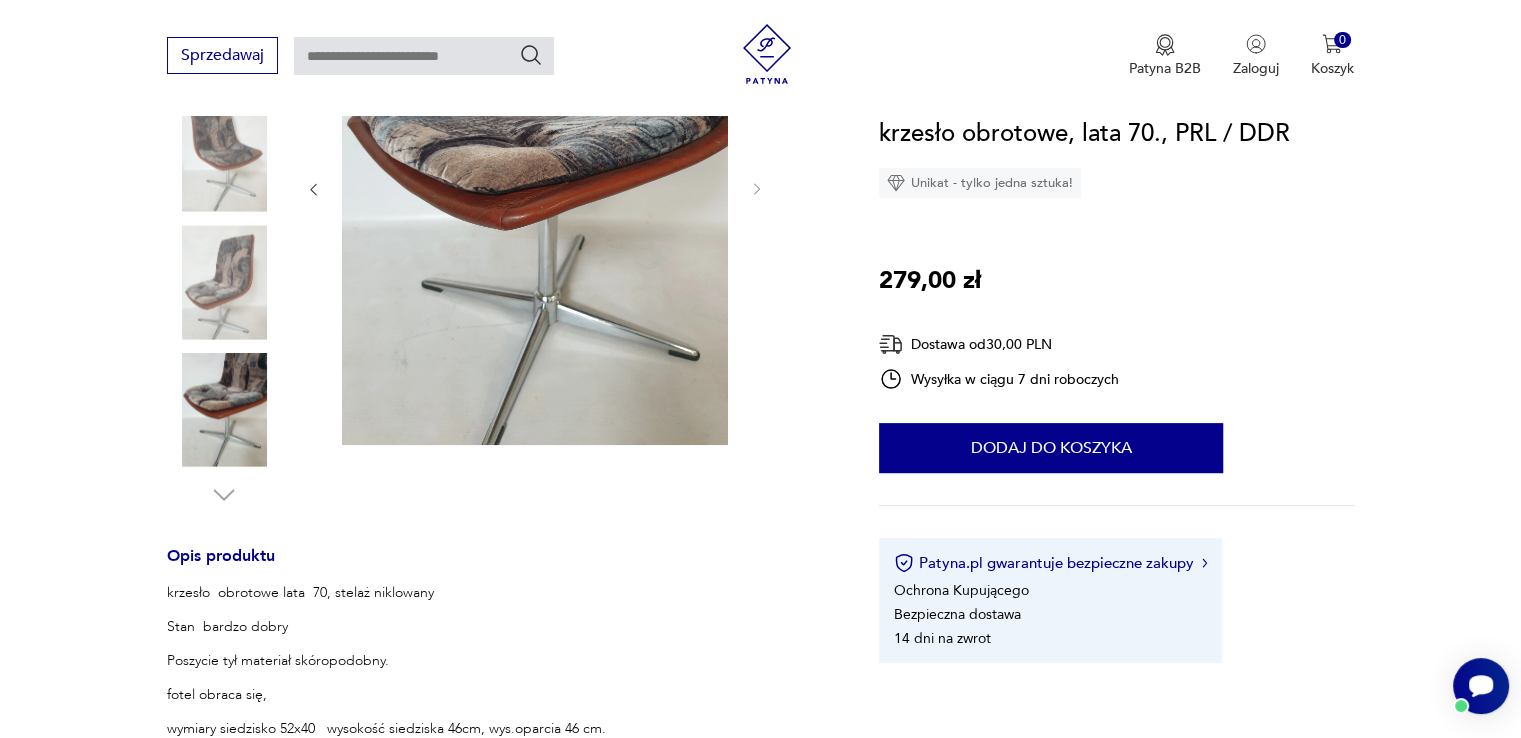 scroll, scrollTop: 100, scrollLeft: 0, axis: vertical 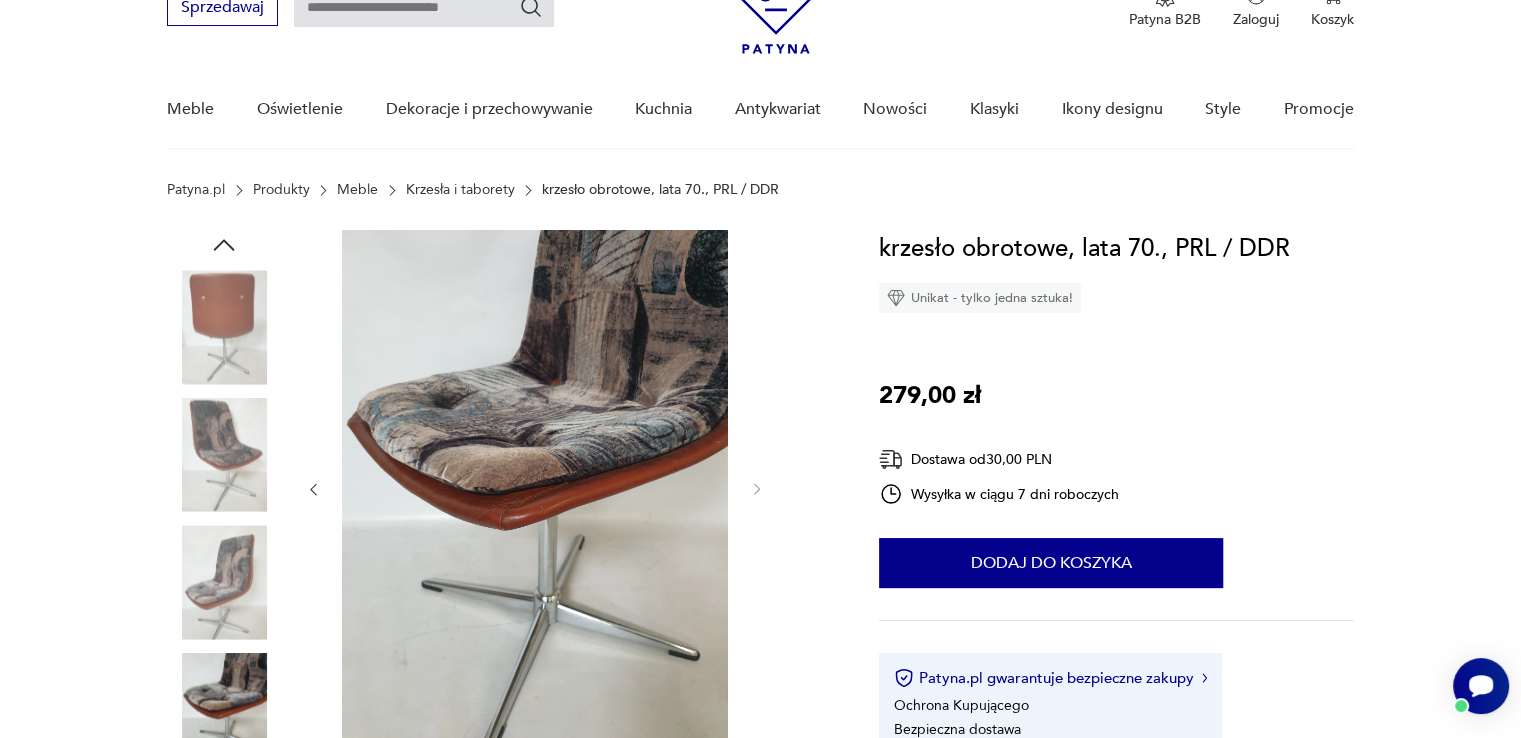 click at bounding box center (0, 0) 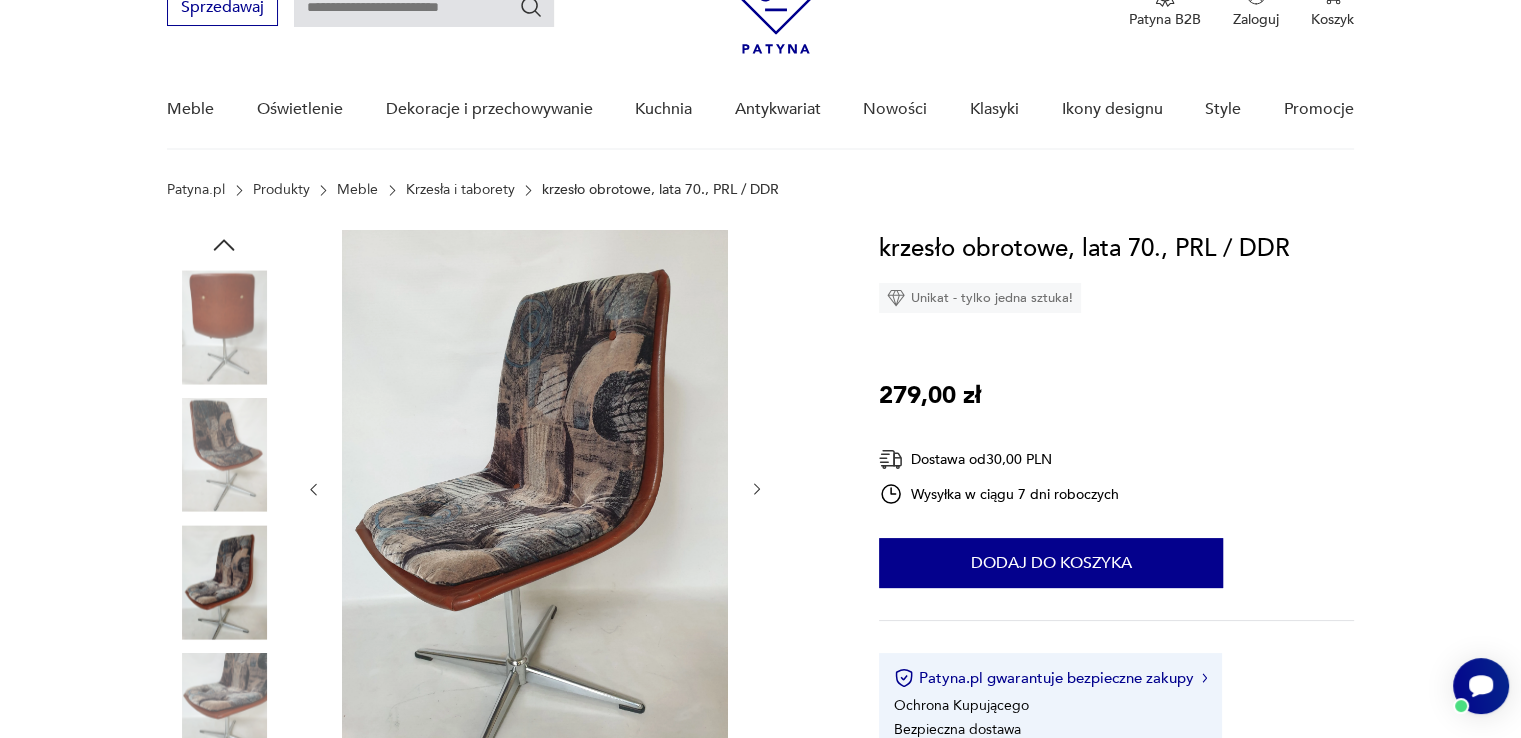 click at bounding box center [224, 327] 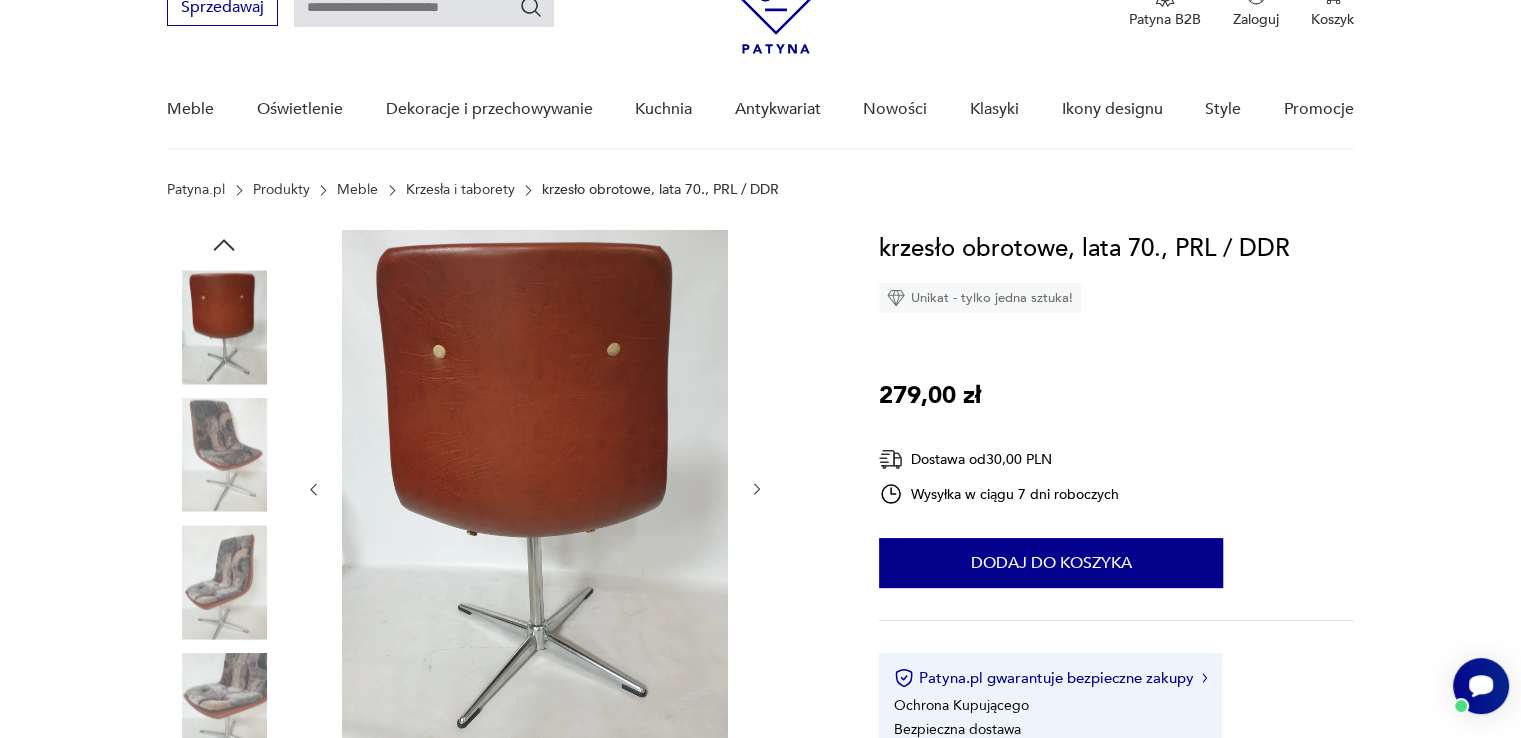click at bounding box center (224, 455) 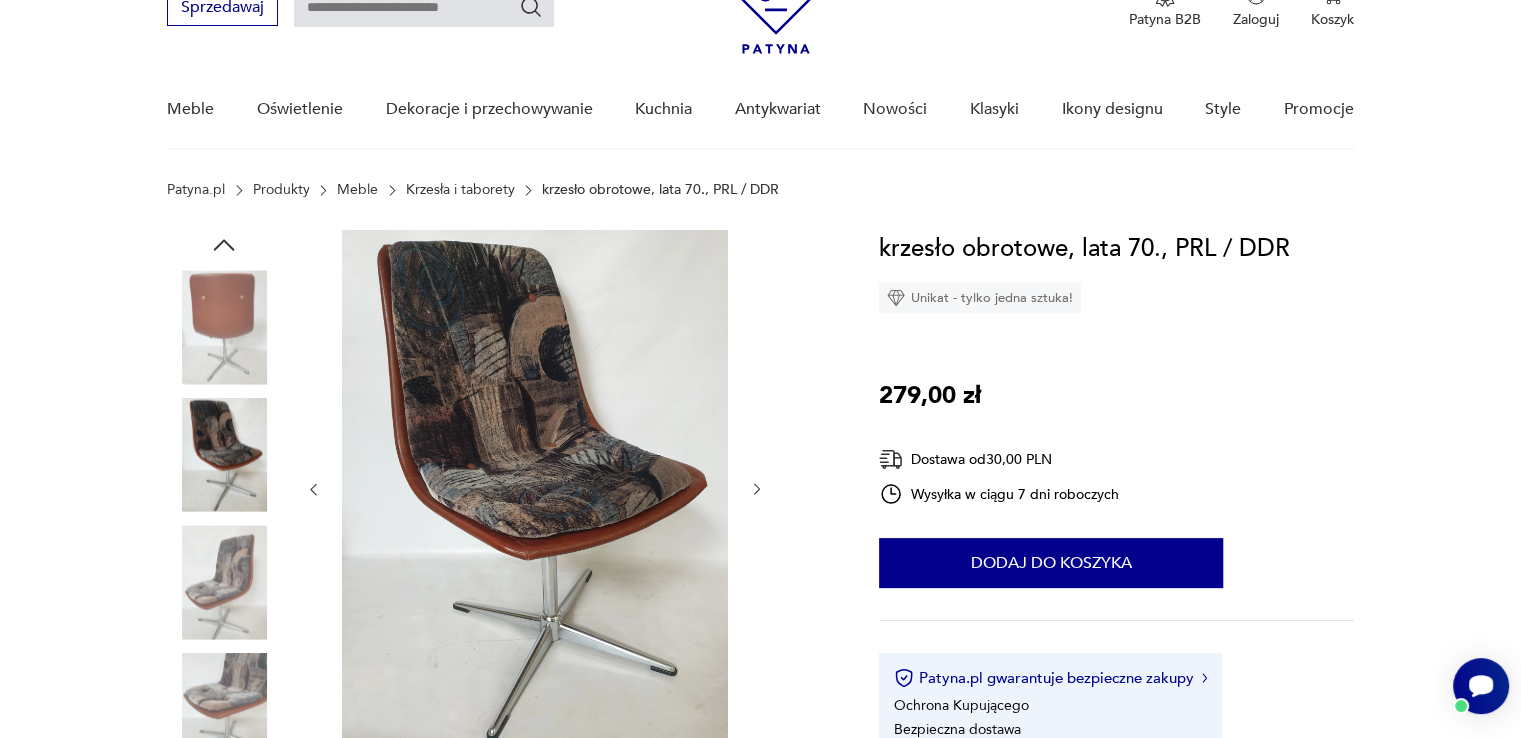 click at bounding box center [0, 0] 